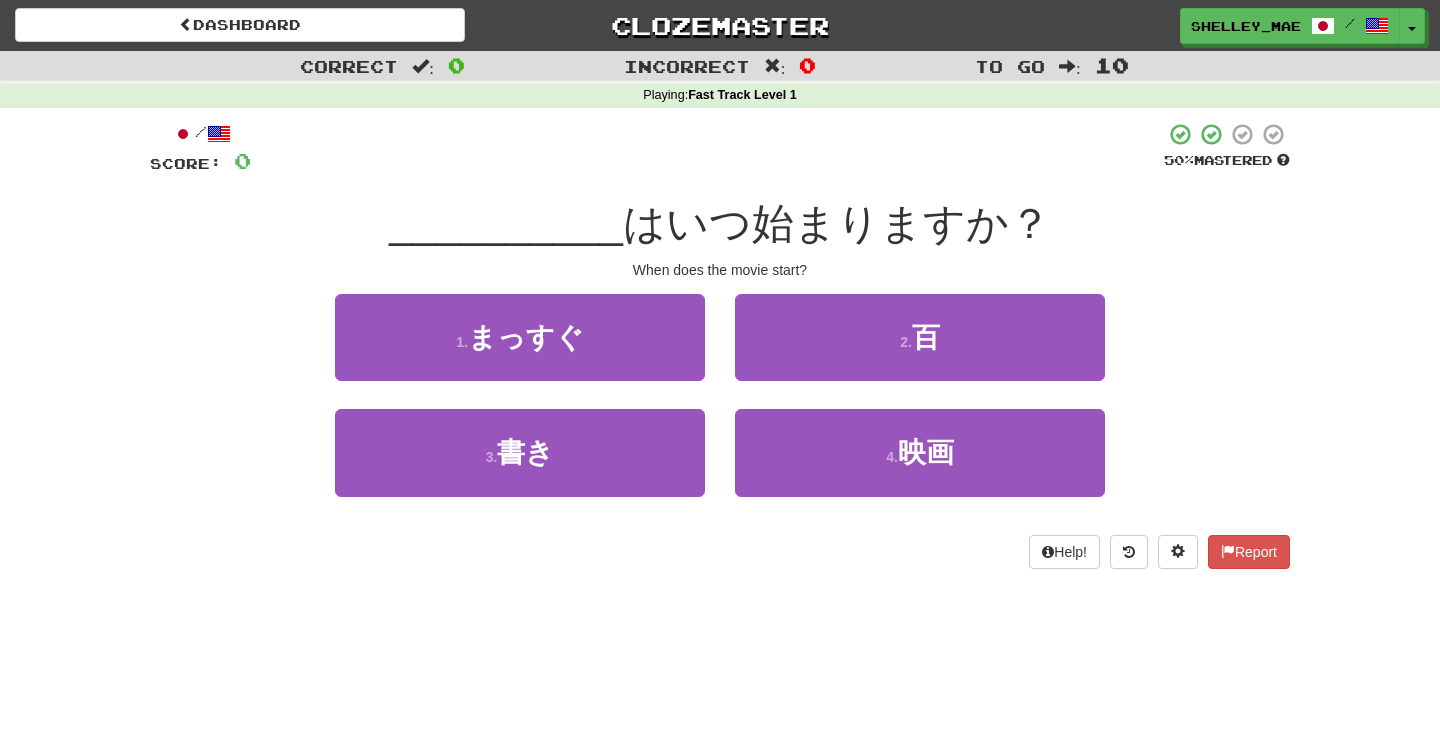 scroll, scrollTop: 0, scrollLeft: 0, axis: both 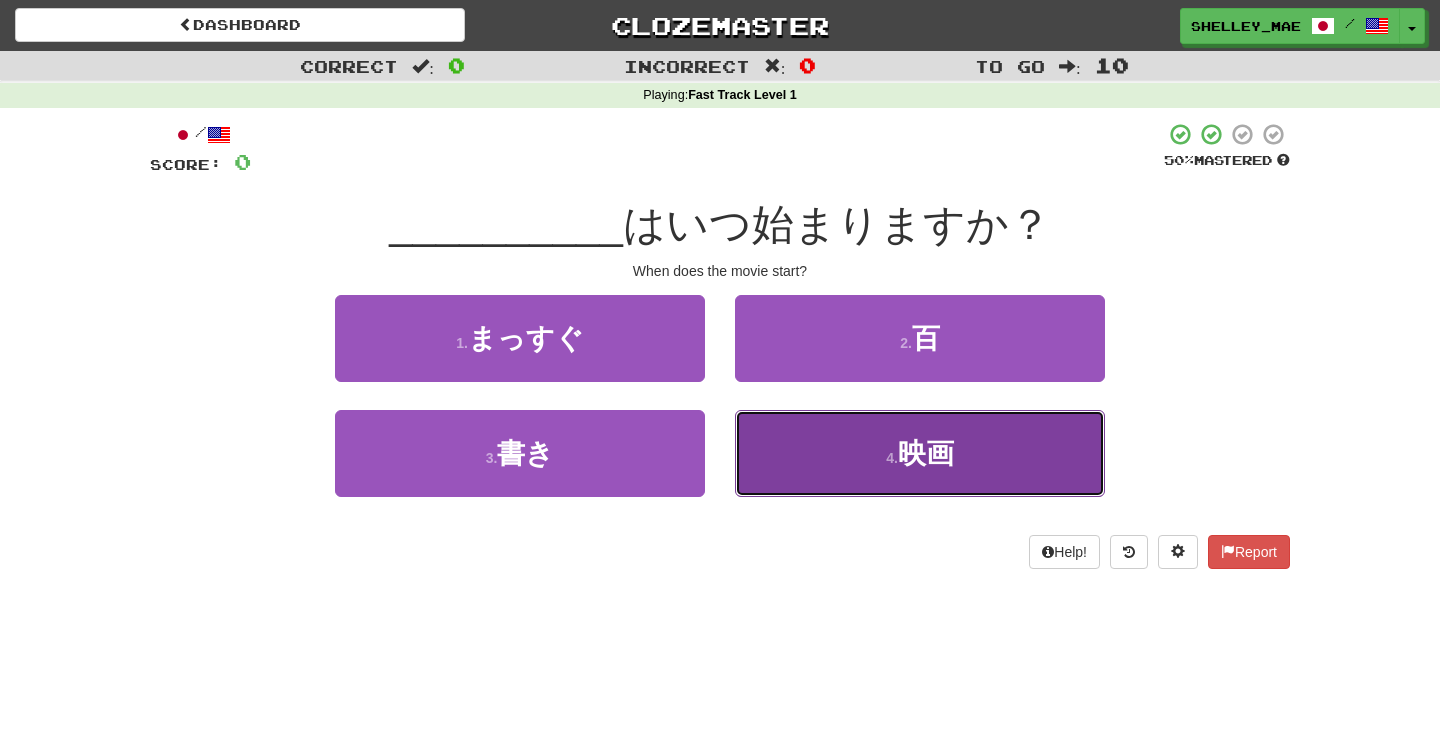 click on "映画" at bounding box center [926, 453] 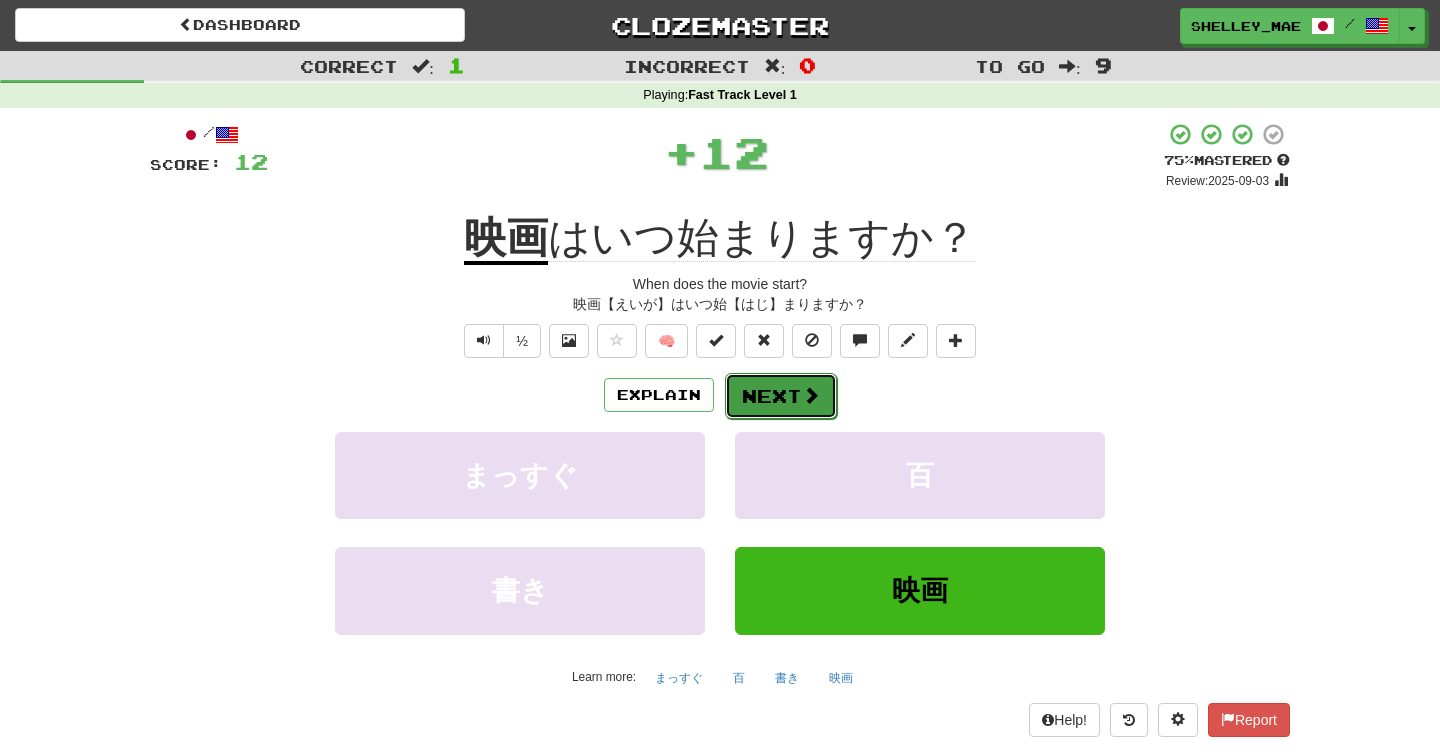 click on "Next" at bounding box center (781, 396) 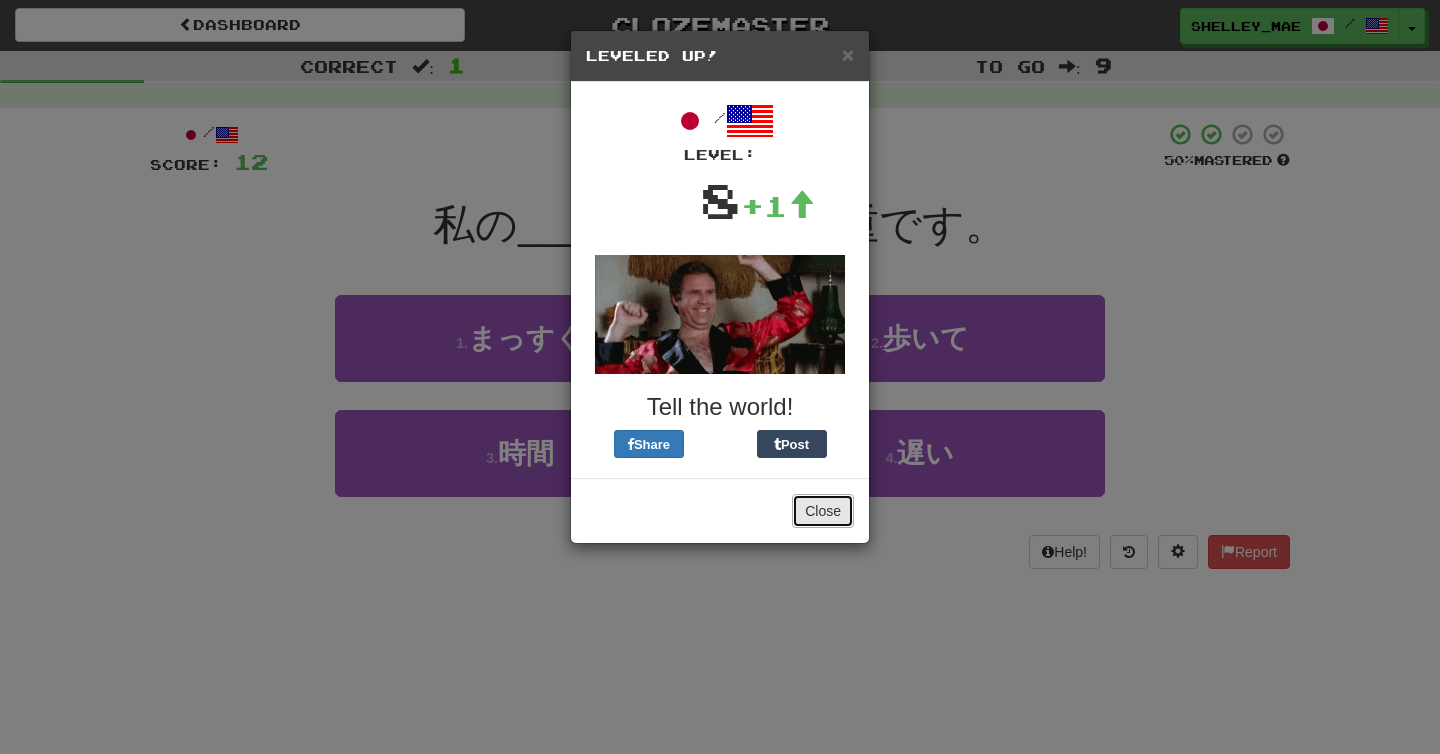 click on "Close" at bounding box center (823, 511) 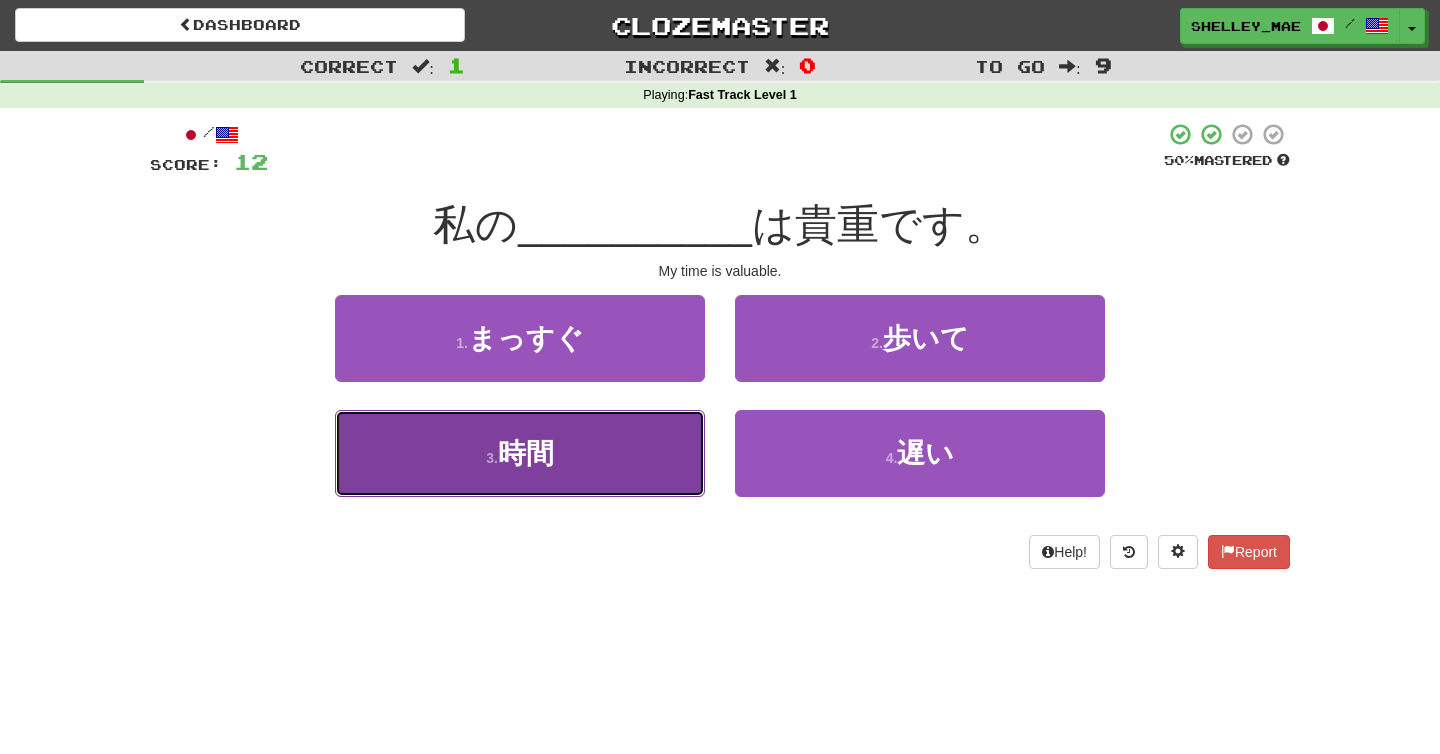 click on "3 .  時間" at bounding box center [520, 453] 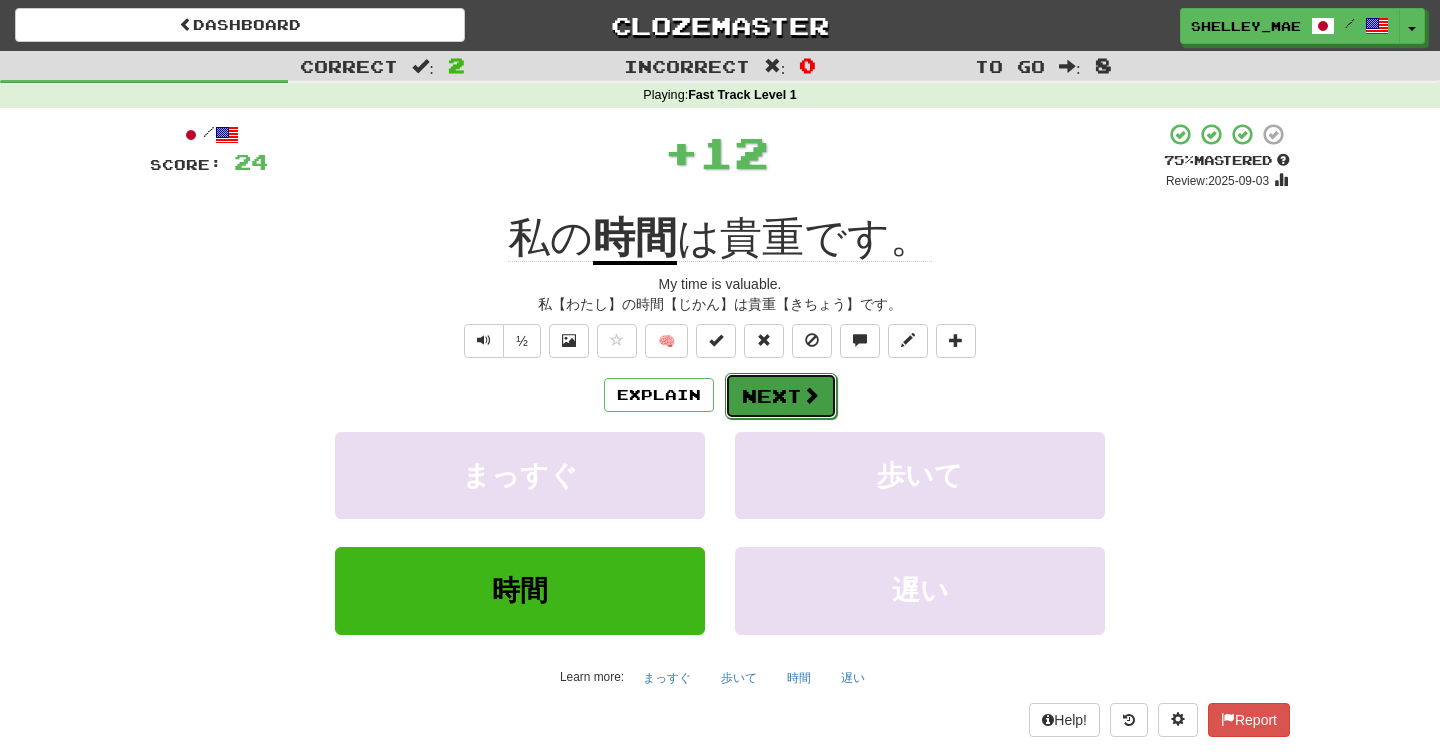 click on "Next" at bounding box center [781, 396] 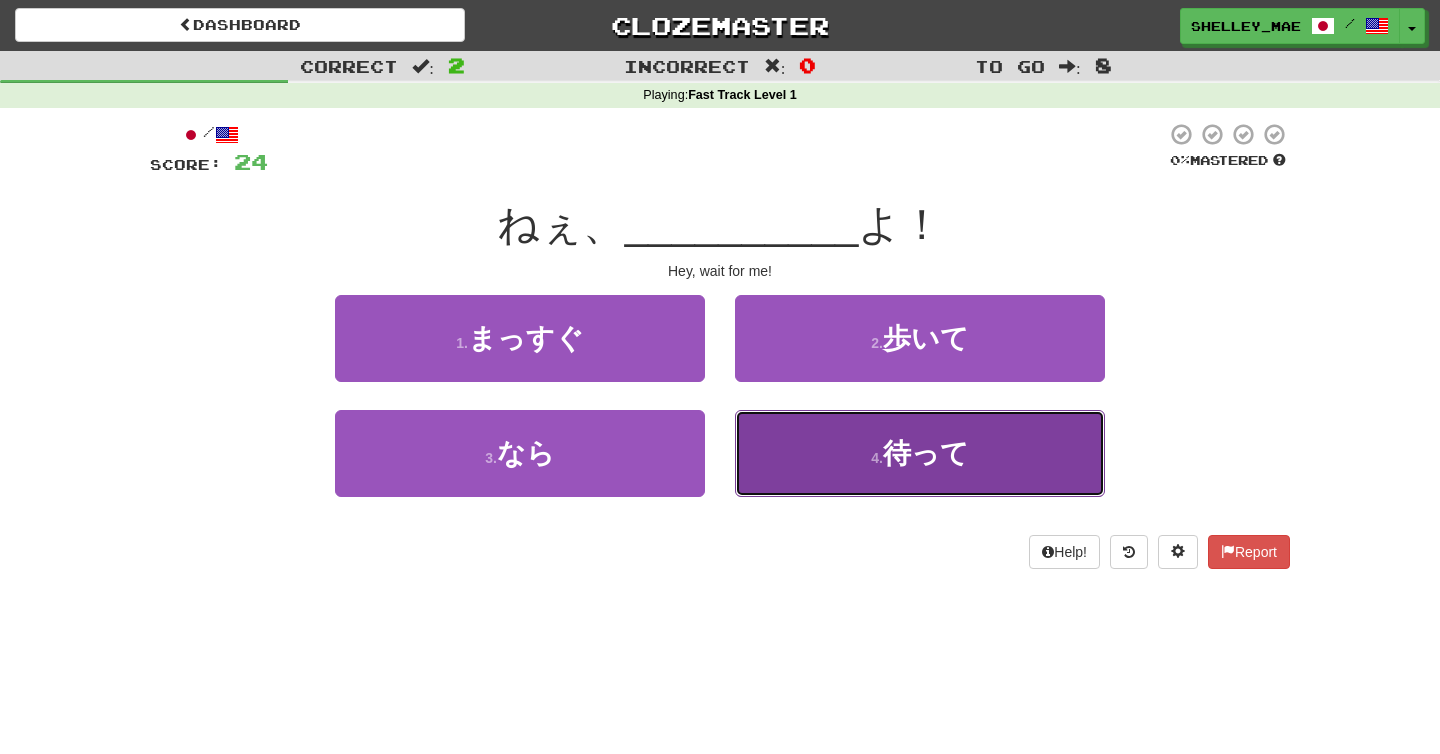 click on "4 .  待って" at bounding box center (920, 453) 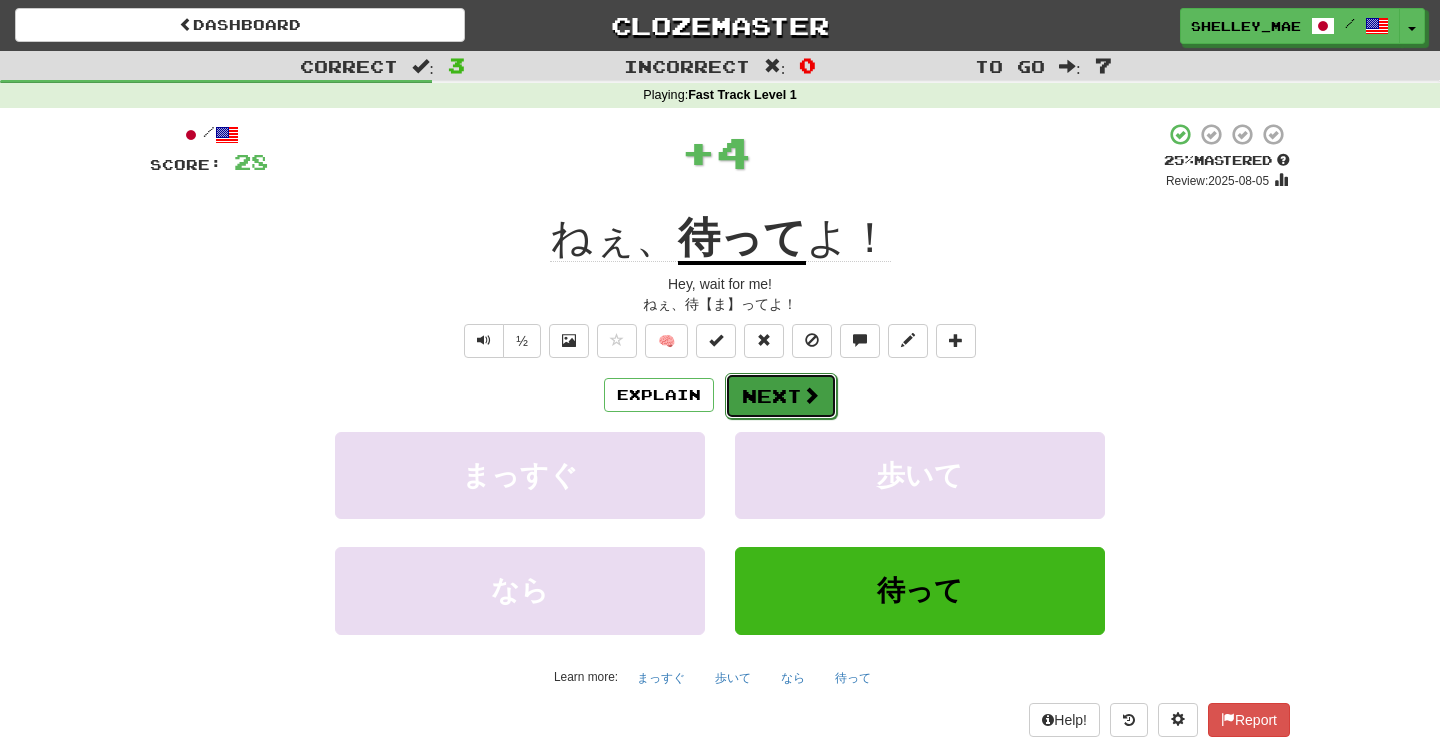 click on "Next" at bounding box center [781, 396] 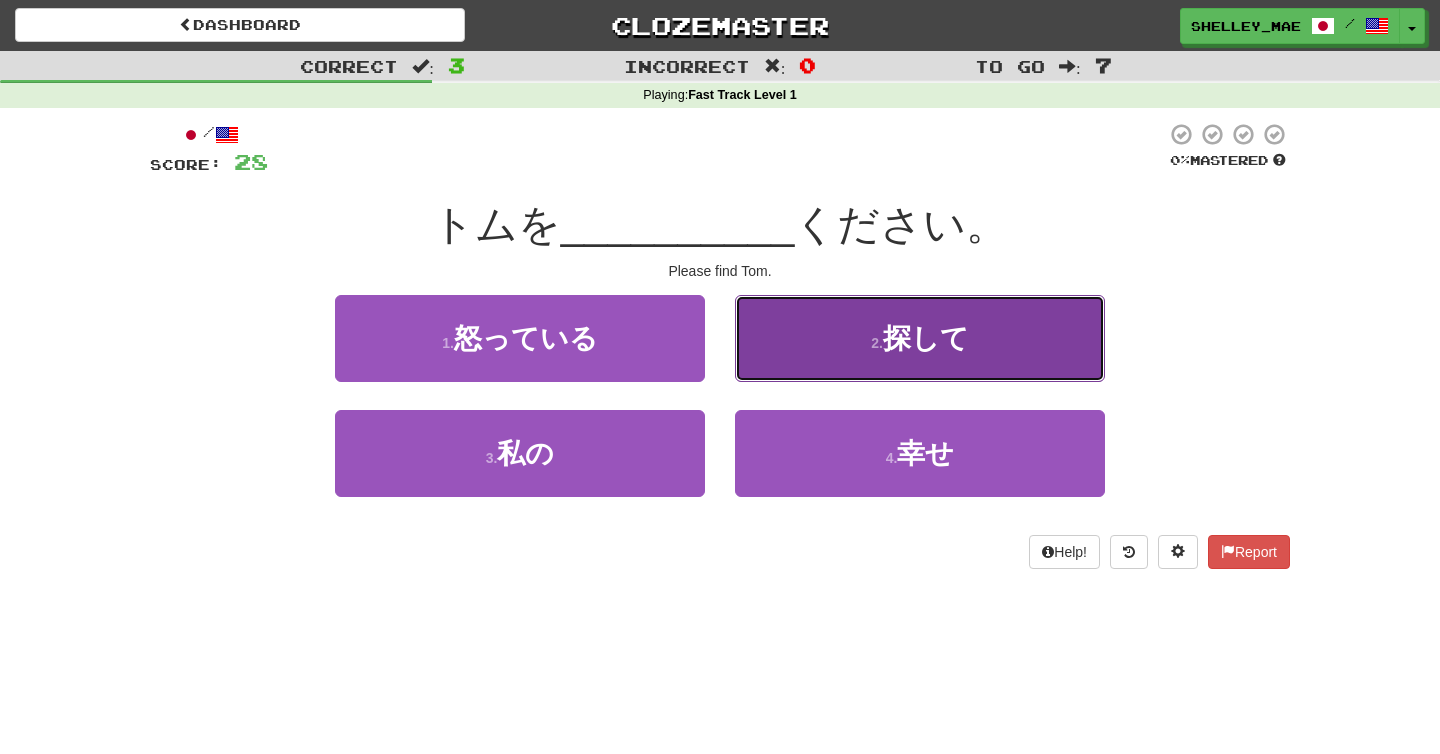 click on "2 .  探して" at bounding box center [920, 338] 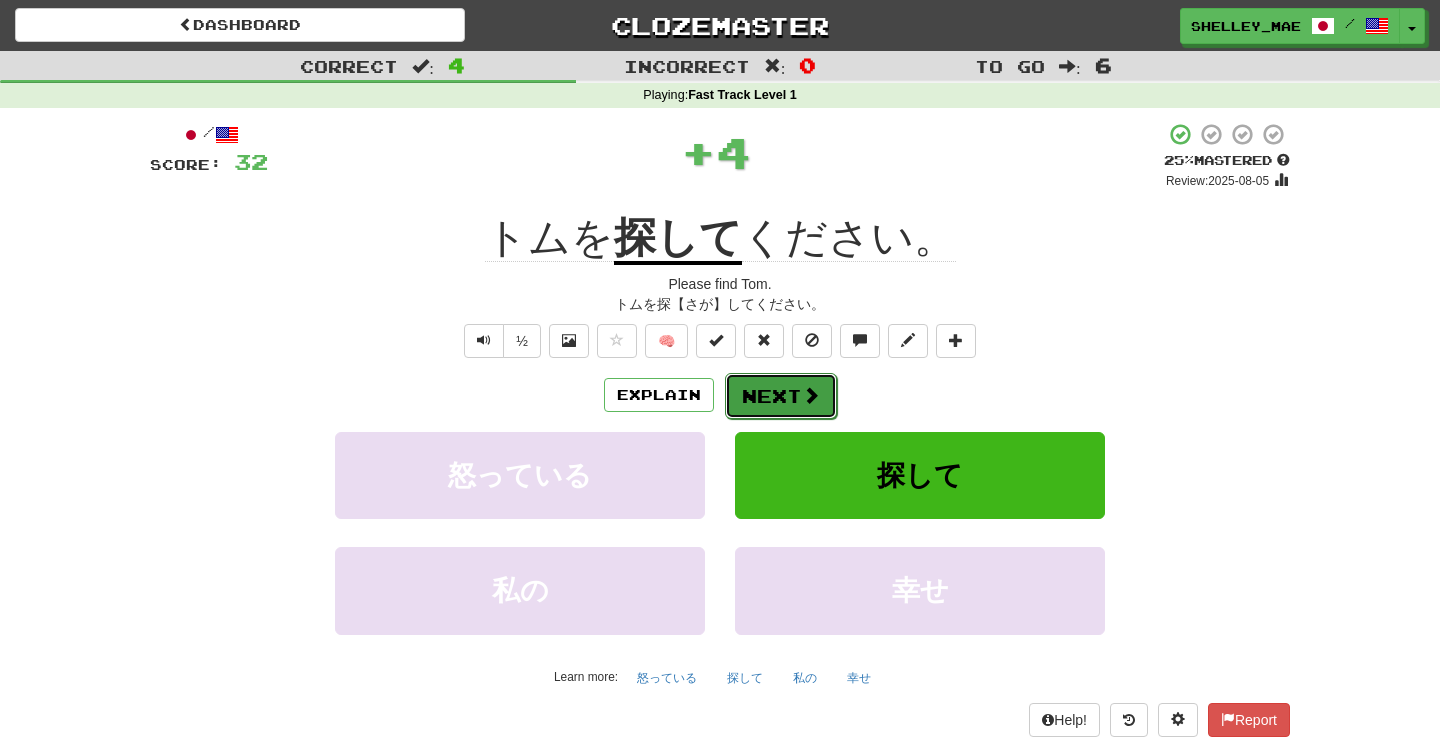 click on "Next" at bounding box center (781, 396) 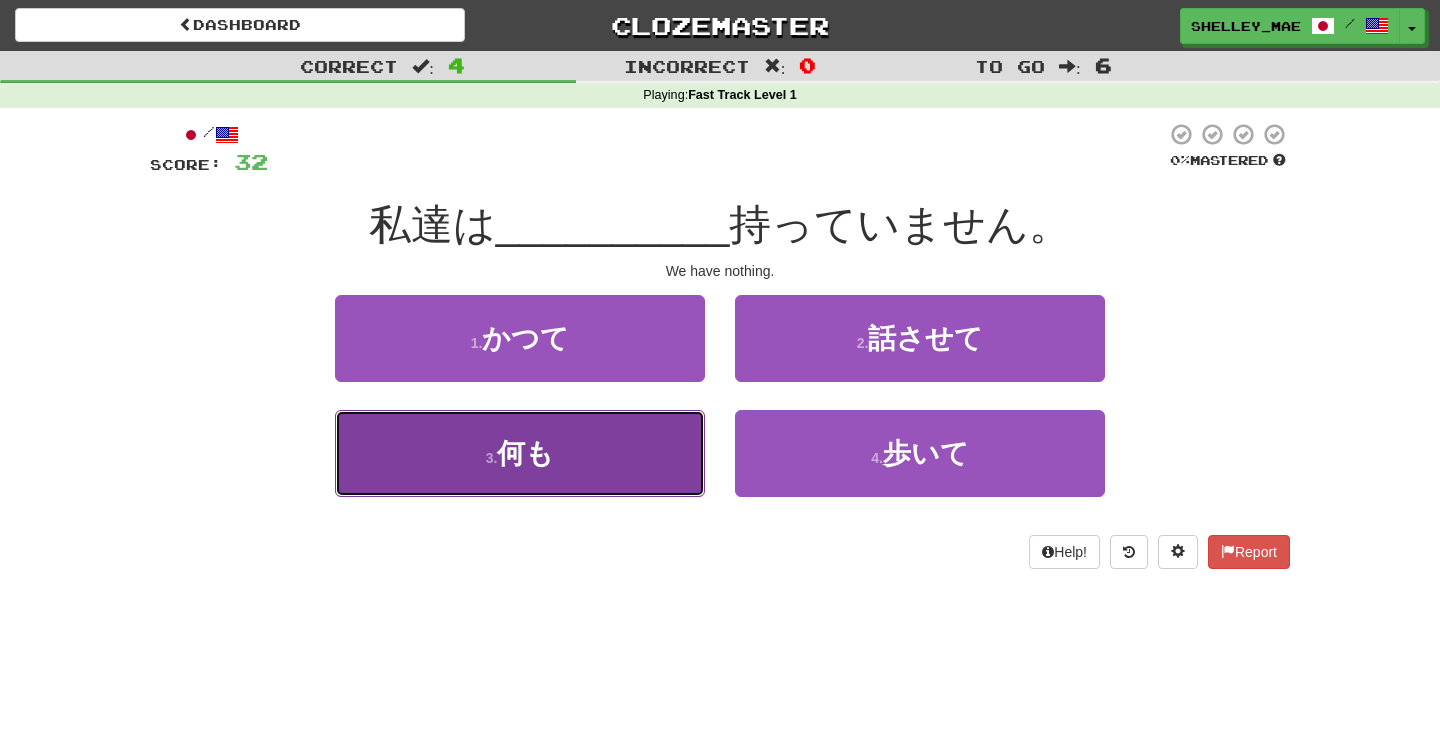 click on "3 .  何も" at bounding box center [520, 453] 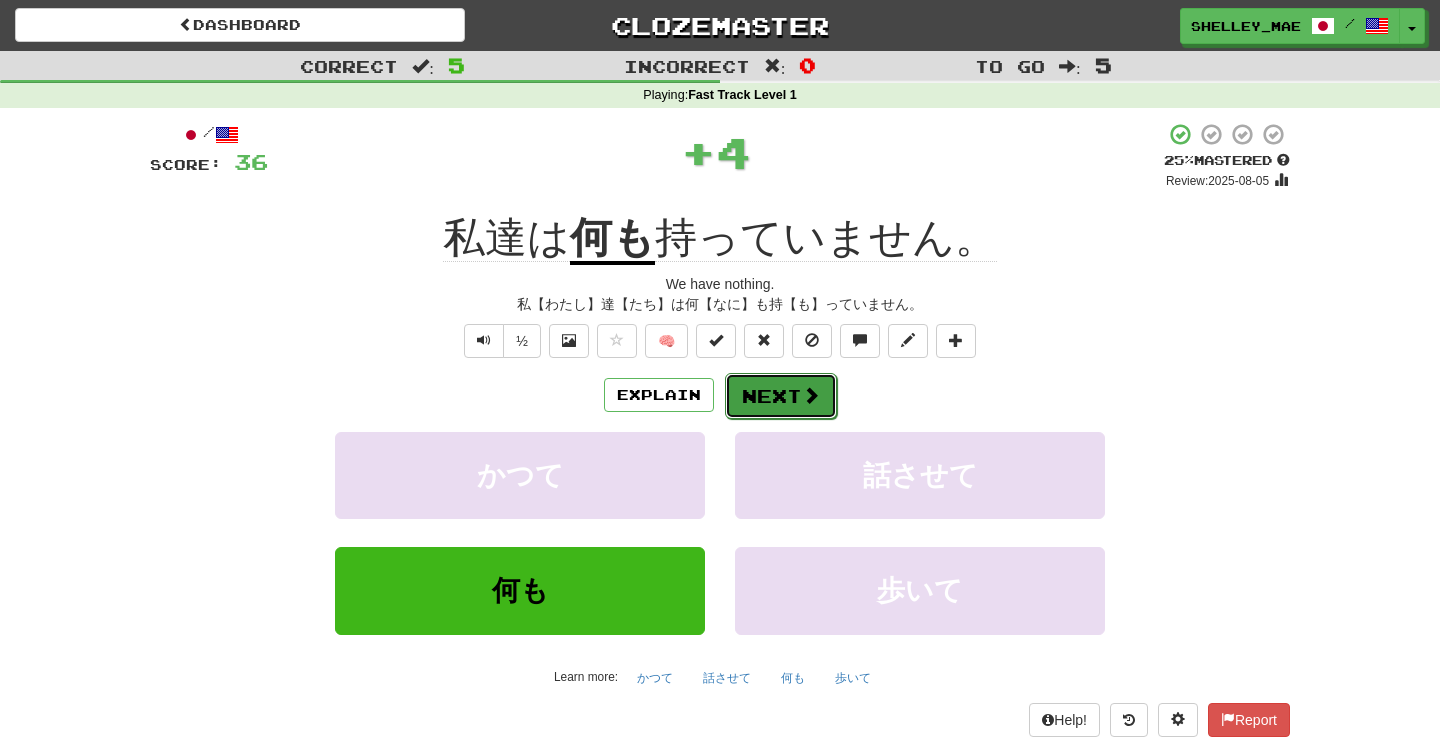 click on "Next" at bounding box center [781, 396] 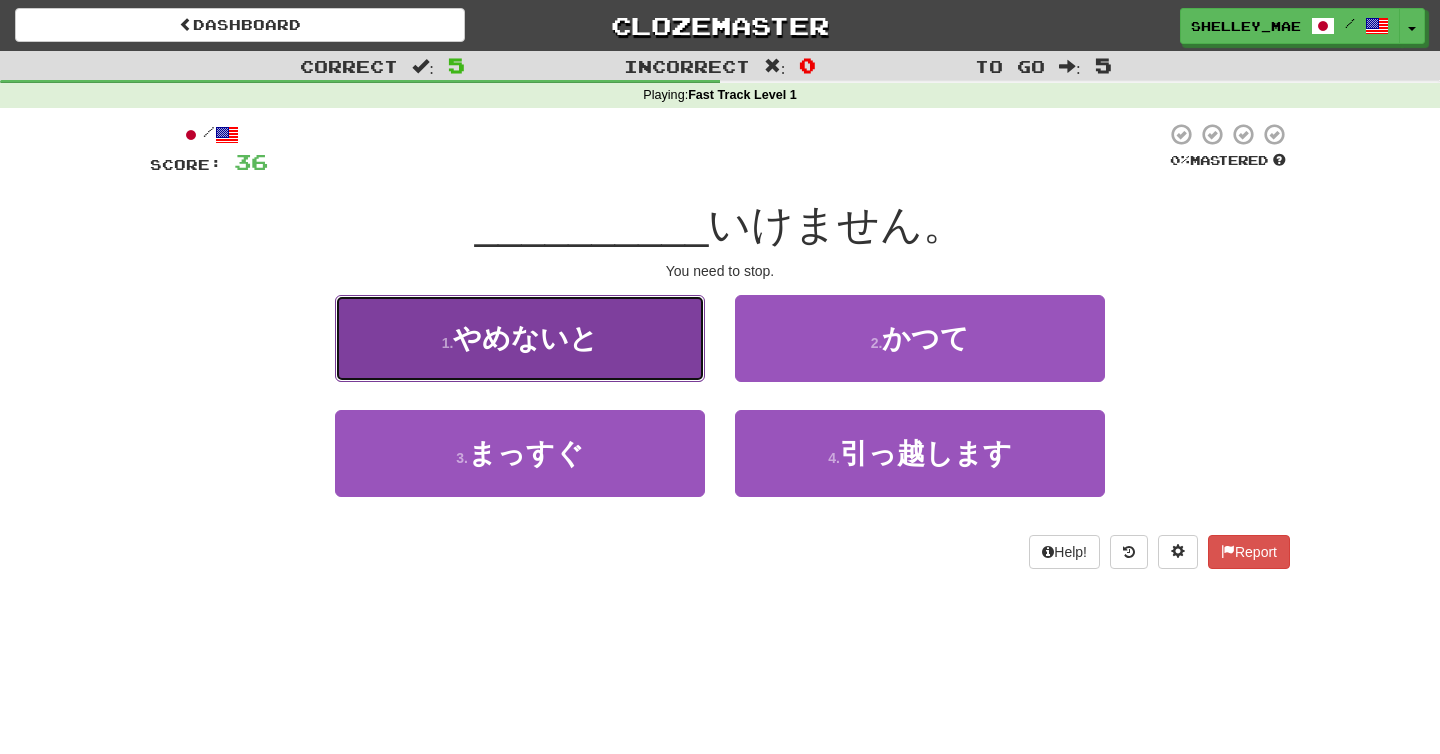 click on "1 .  やめないと" at bounding box center [520, 338] 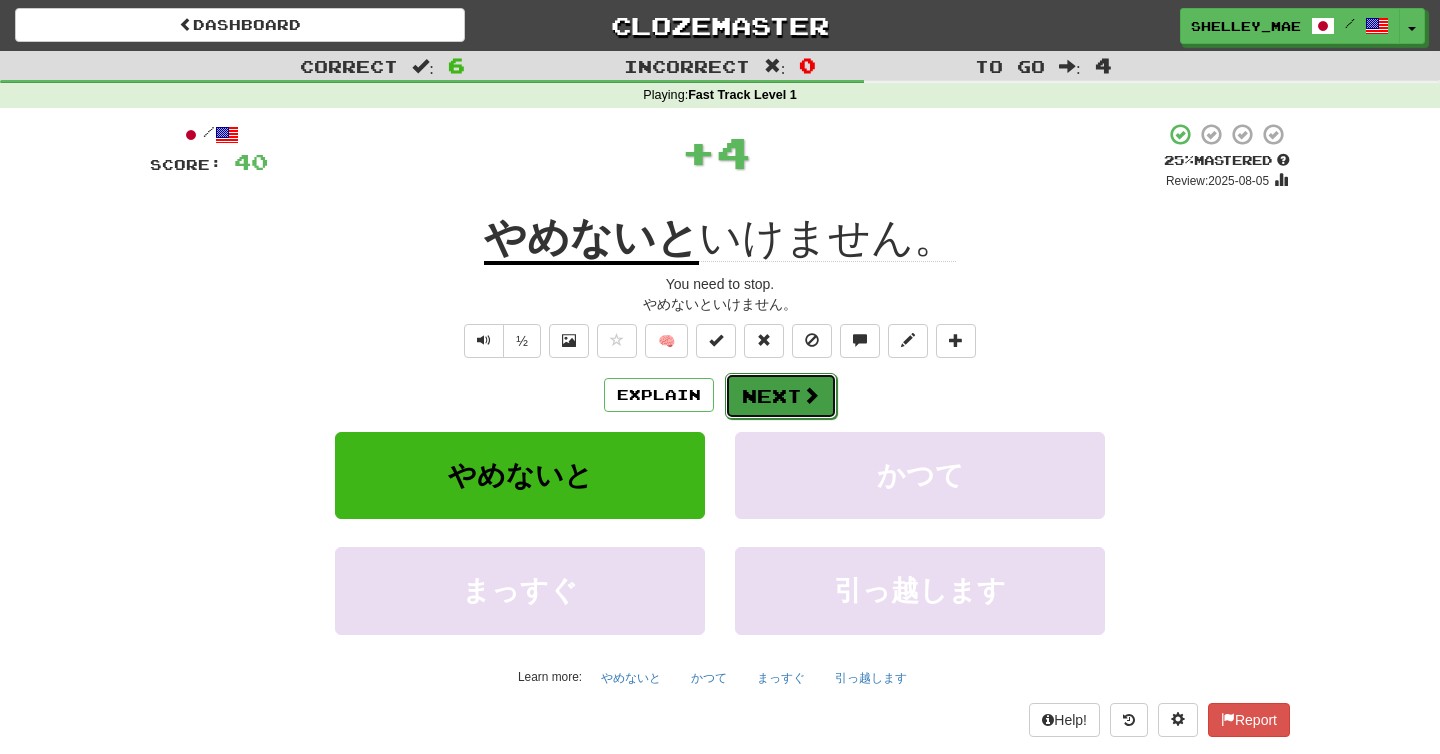 click at bounding box center (811, 395) 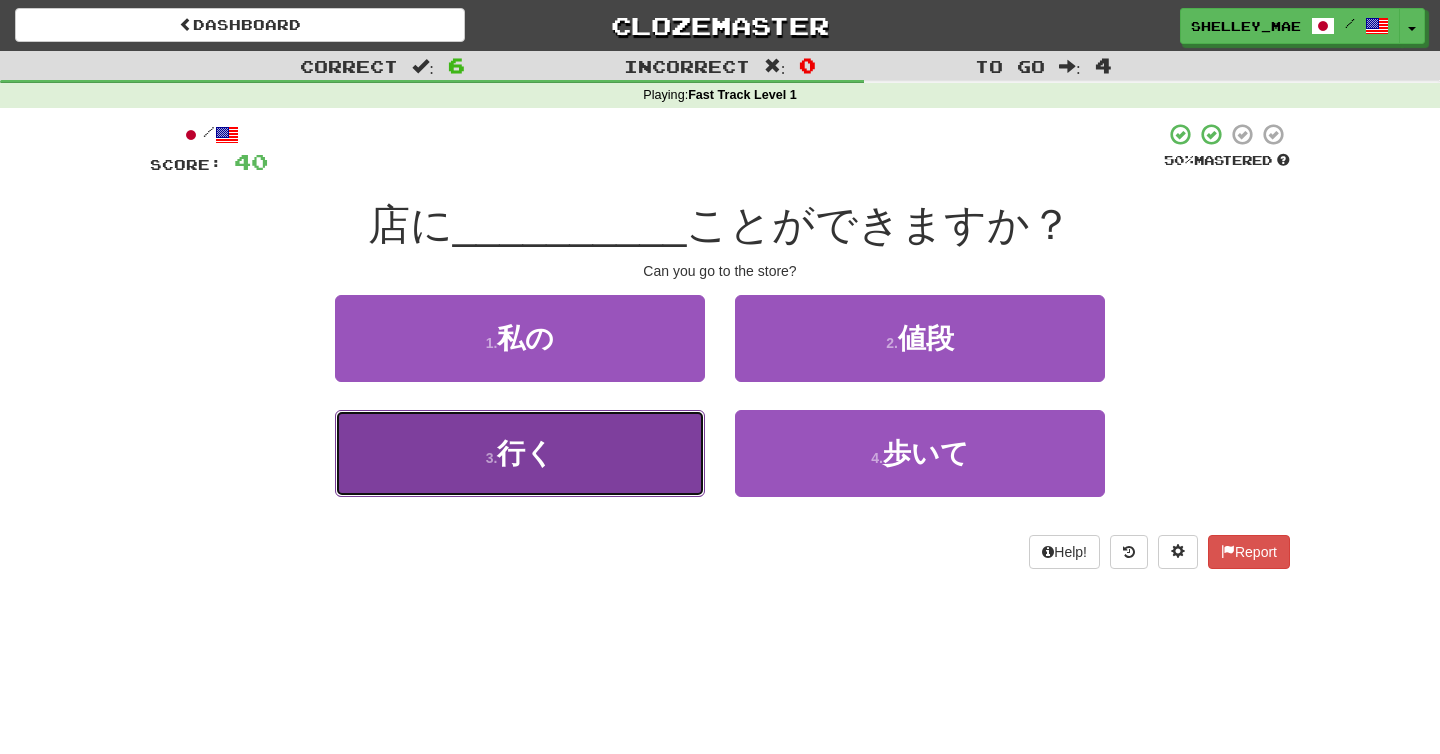 click on "3 .  行く" at bounding box center (520, 453) 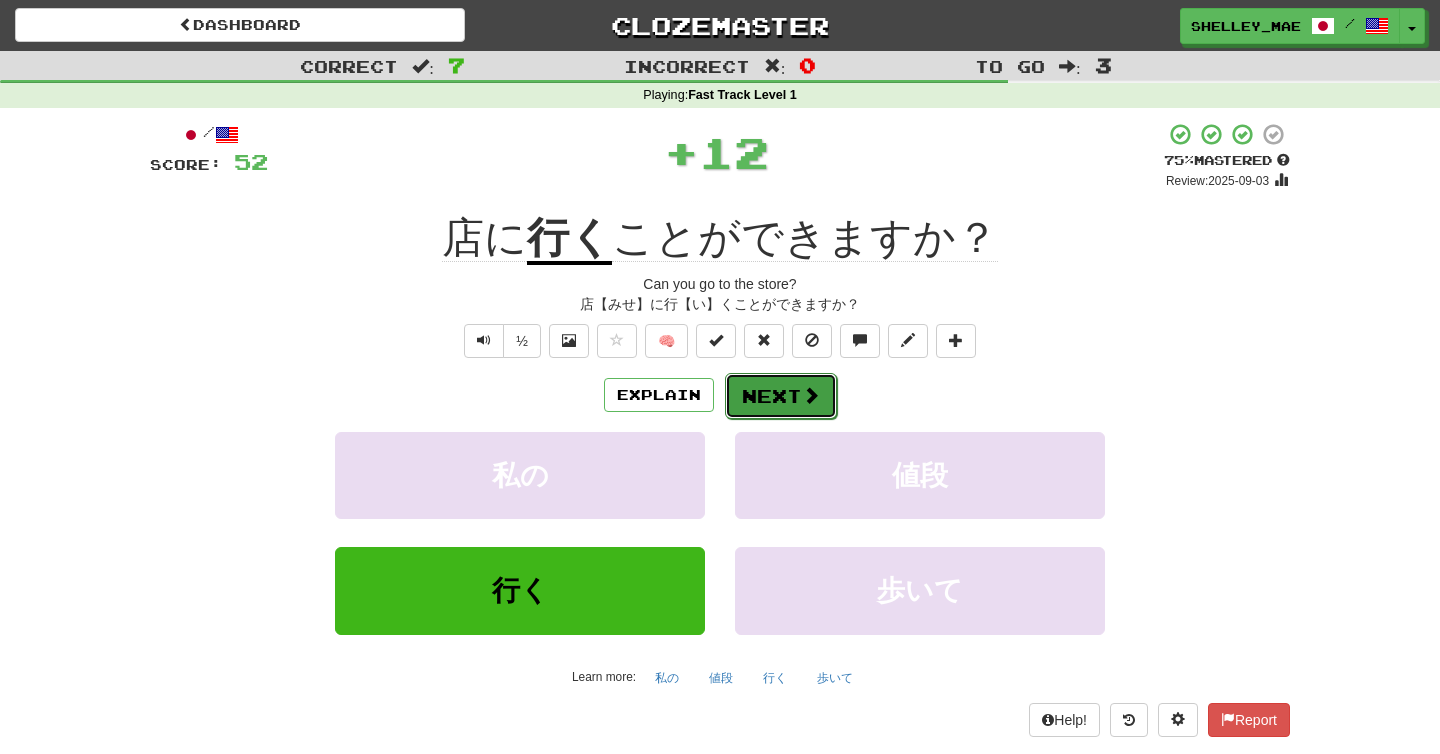 click on "Next" at bounding box center (781, 396) 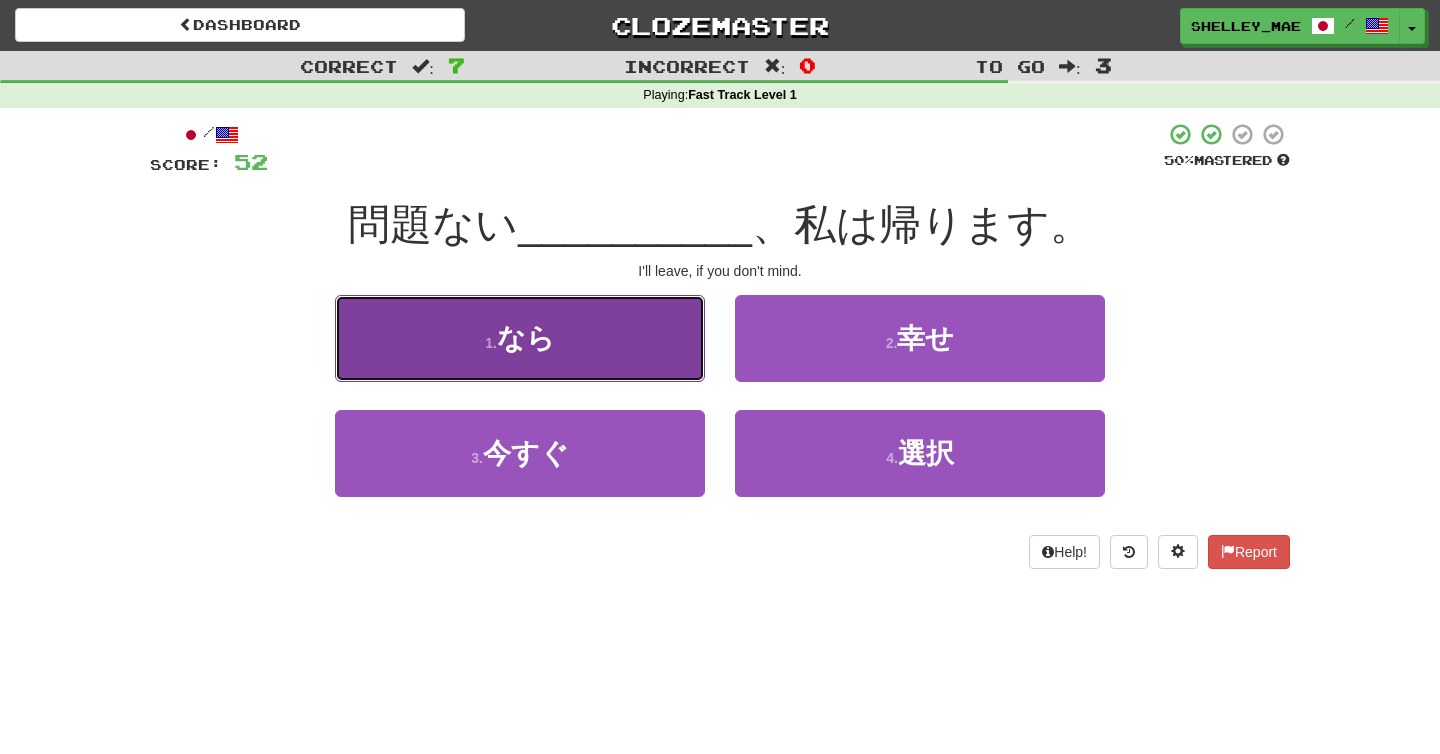 click on "1 .  なら" at bounding box center (520, 338) 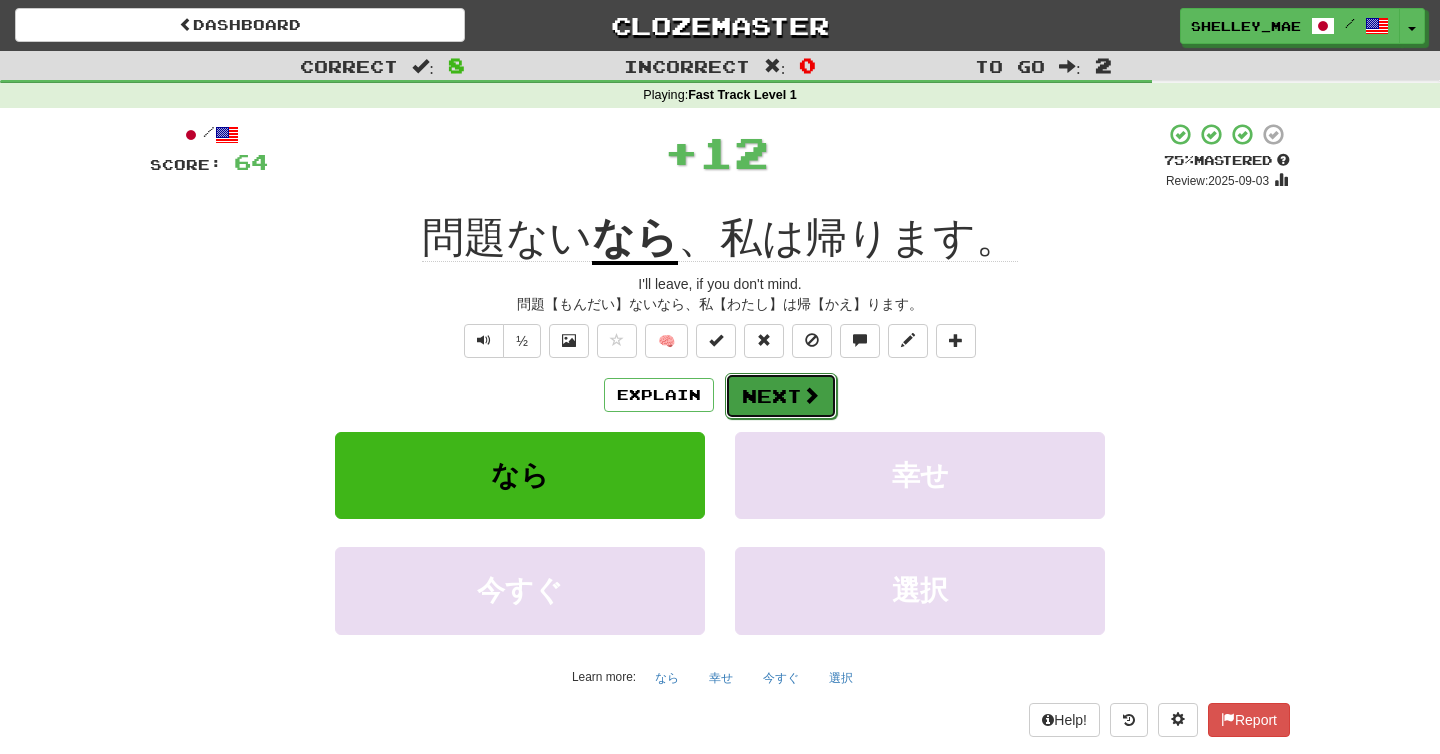 click on "Next" at bounding box center [781, 396] 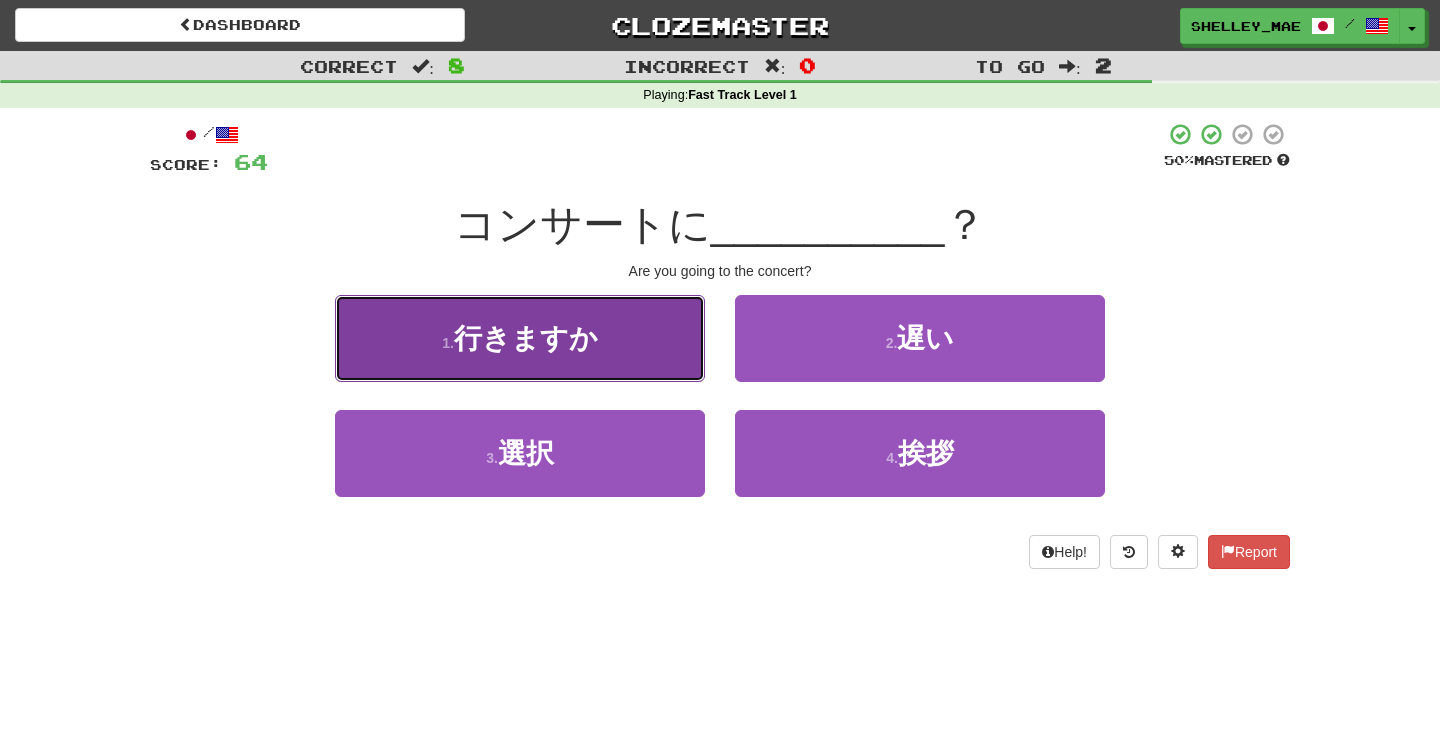 click on "1 .  行きますか" at bounding box center (520, 338) 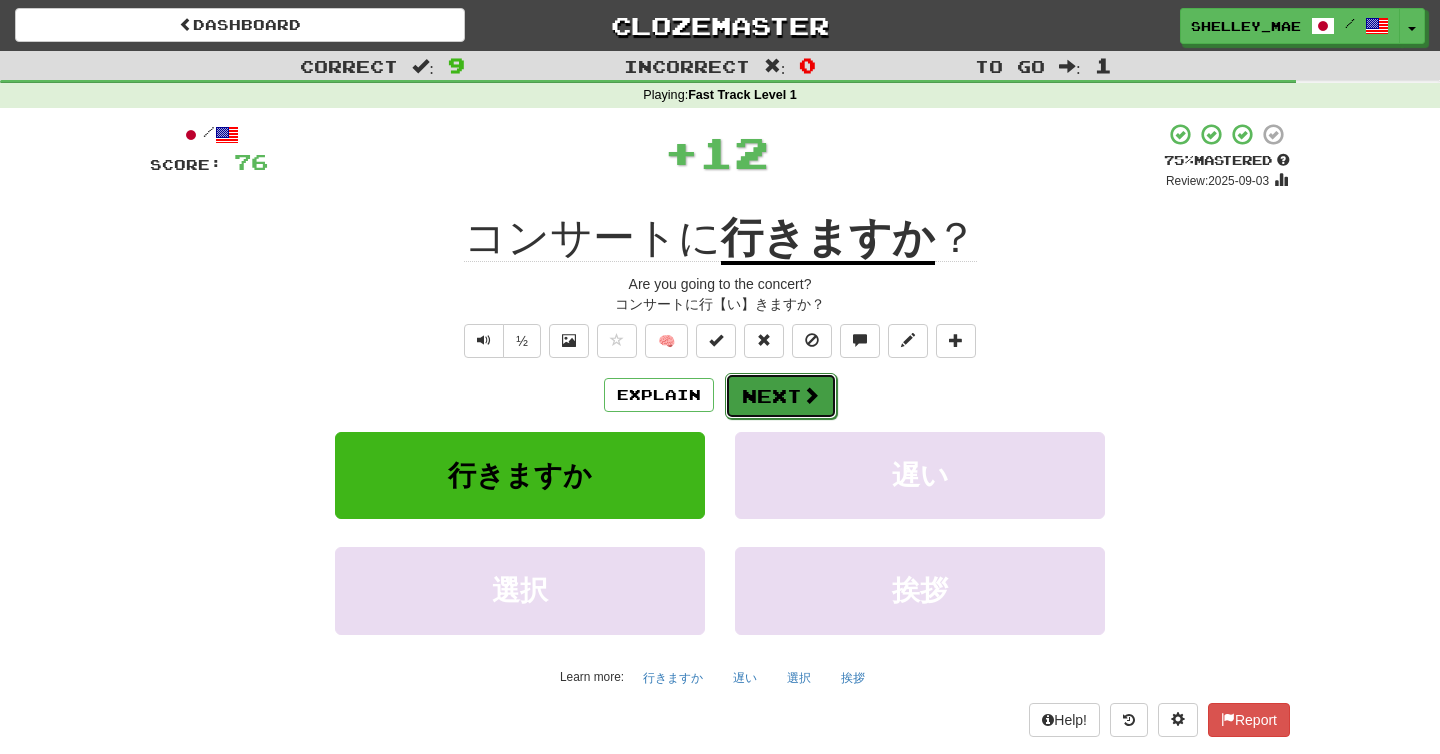 click at bounding box center (811, 395) 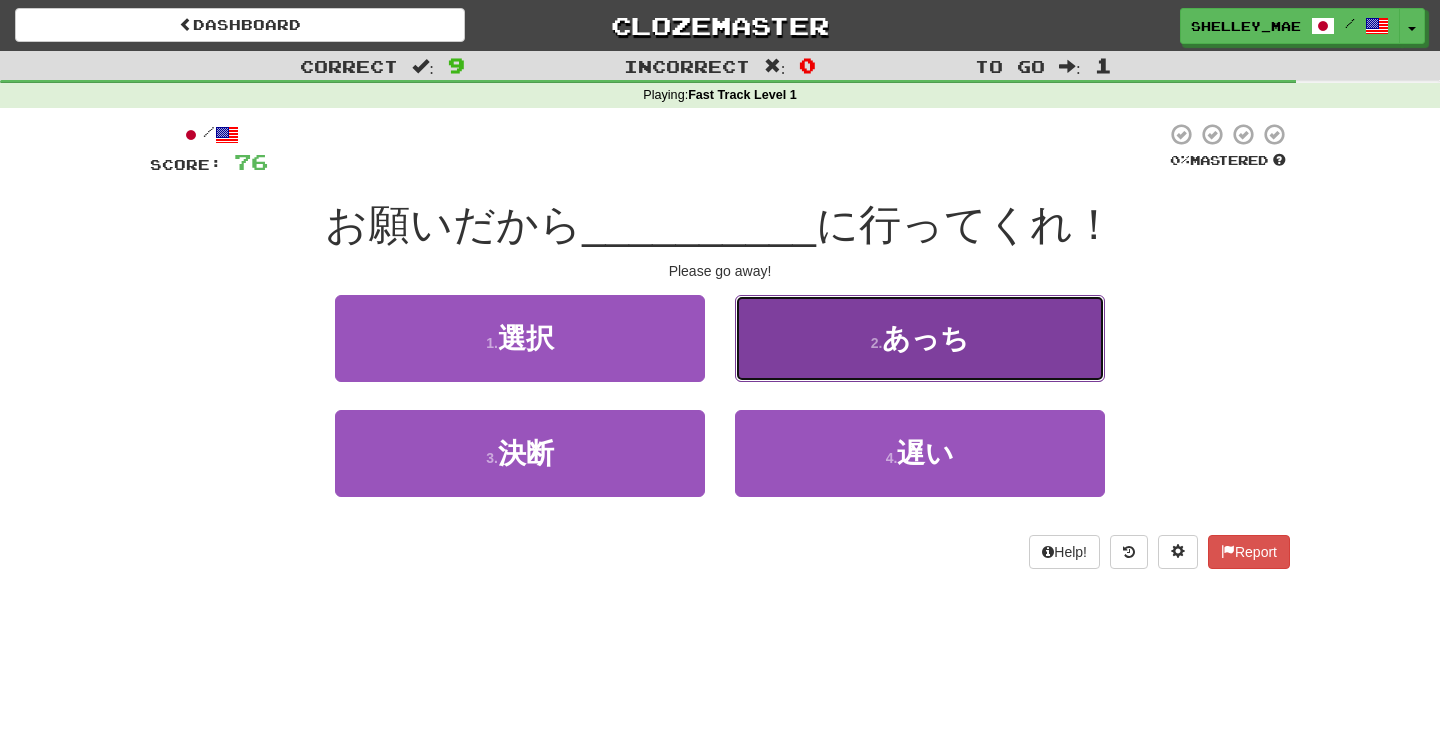 click on "2 .  あっち" at bounding box center (920, 338) 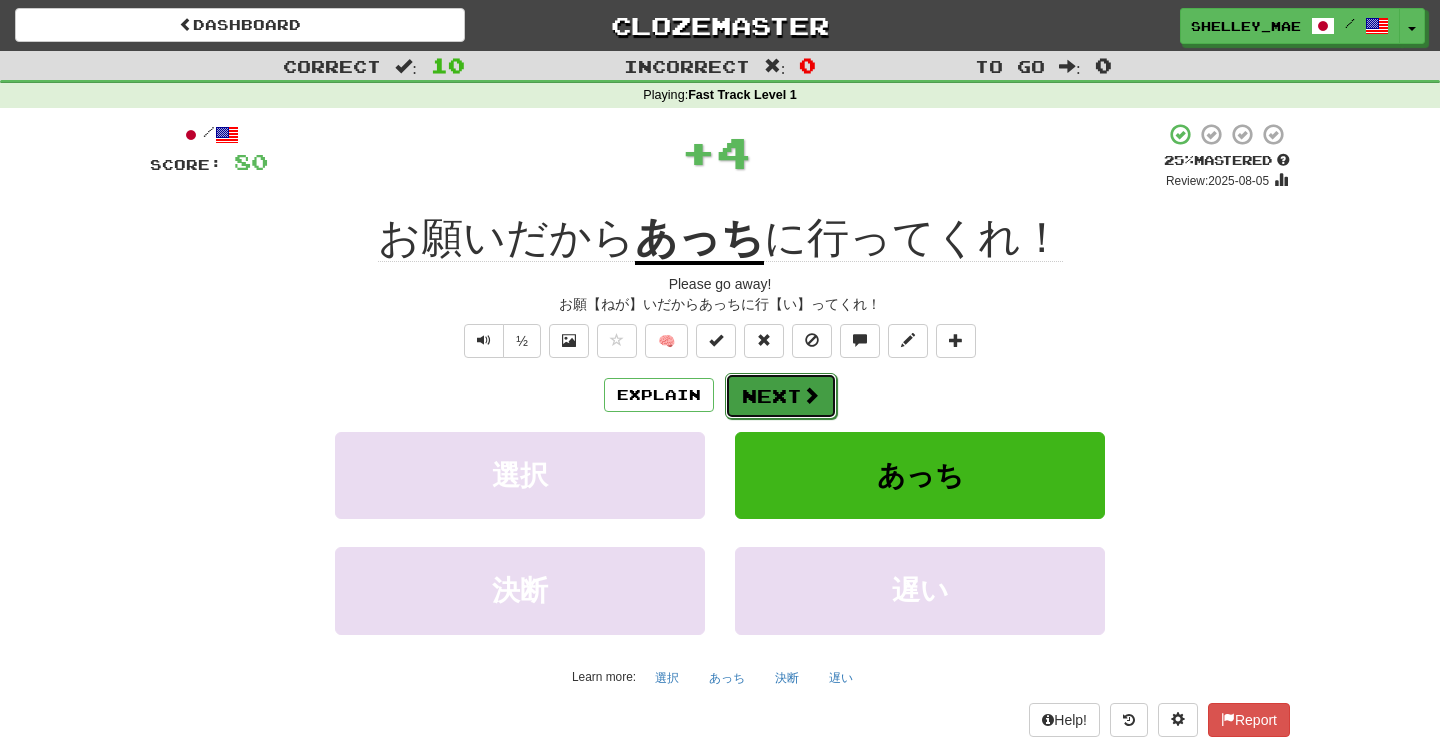 click on "Next" at bounding box center (781, 396) 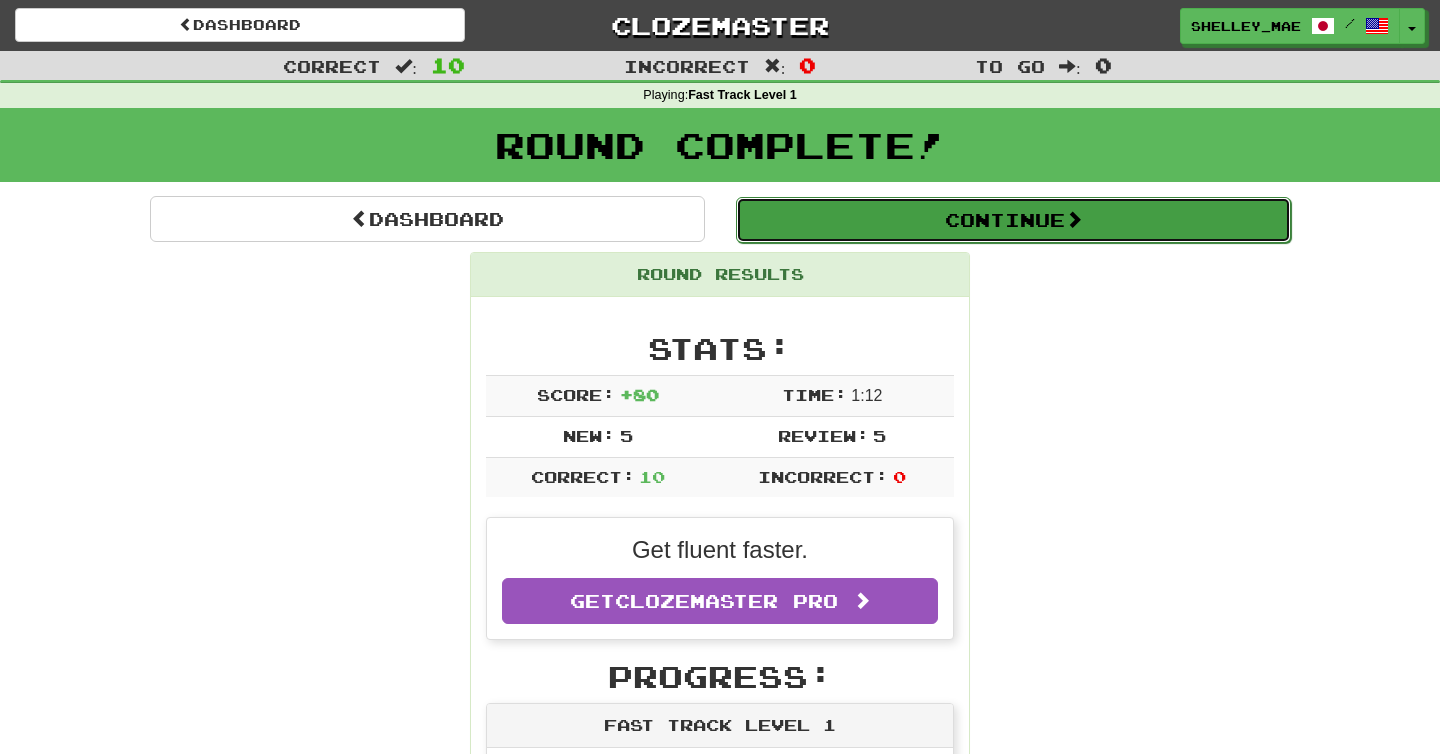 click on "Continue" at bounding box center [1013, 220] 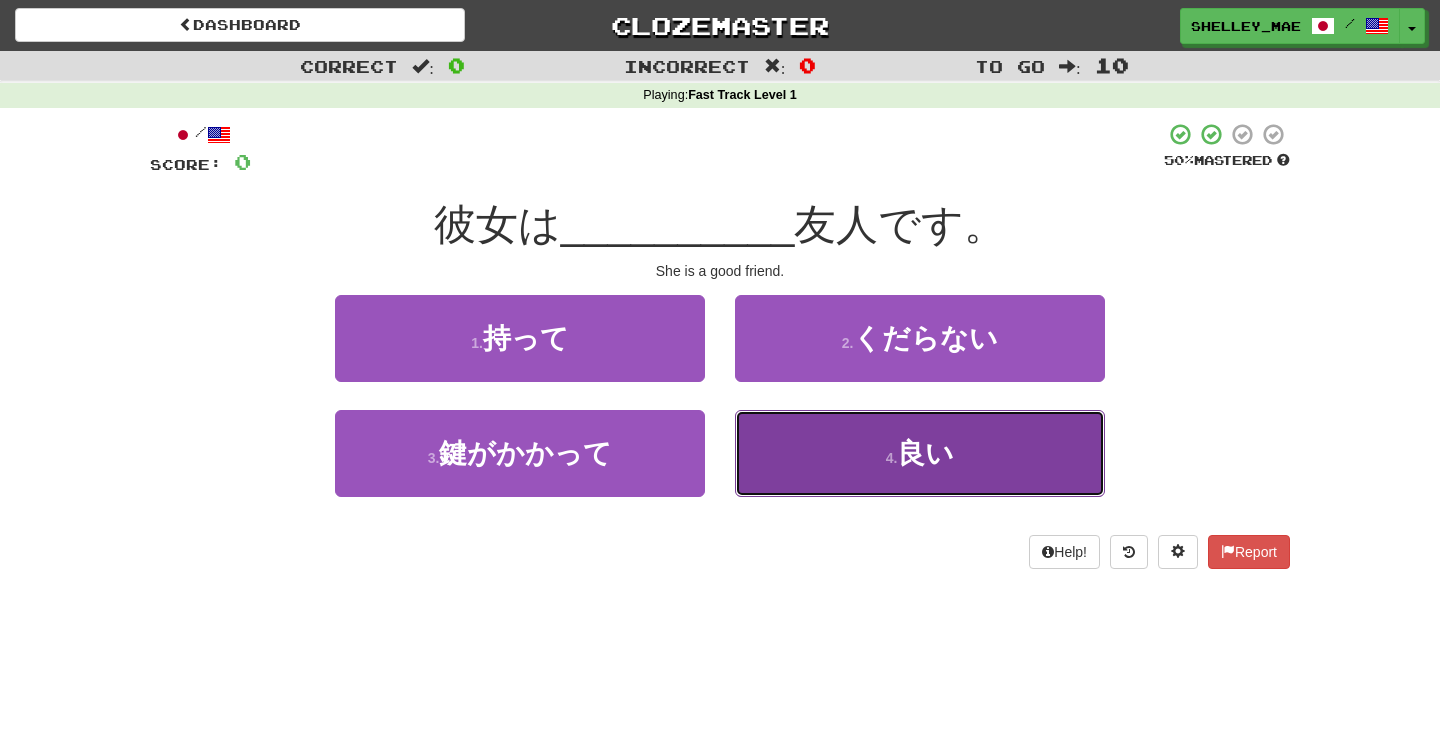 click on "4 .  良い" at bounding box center (920, 453) 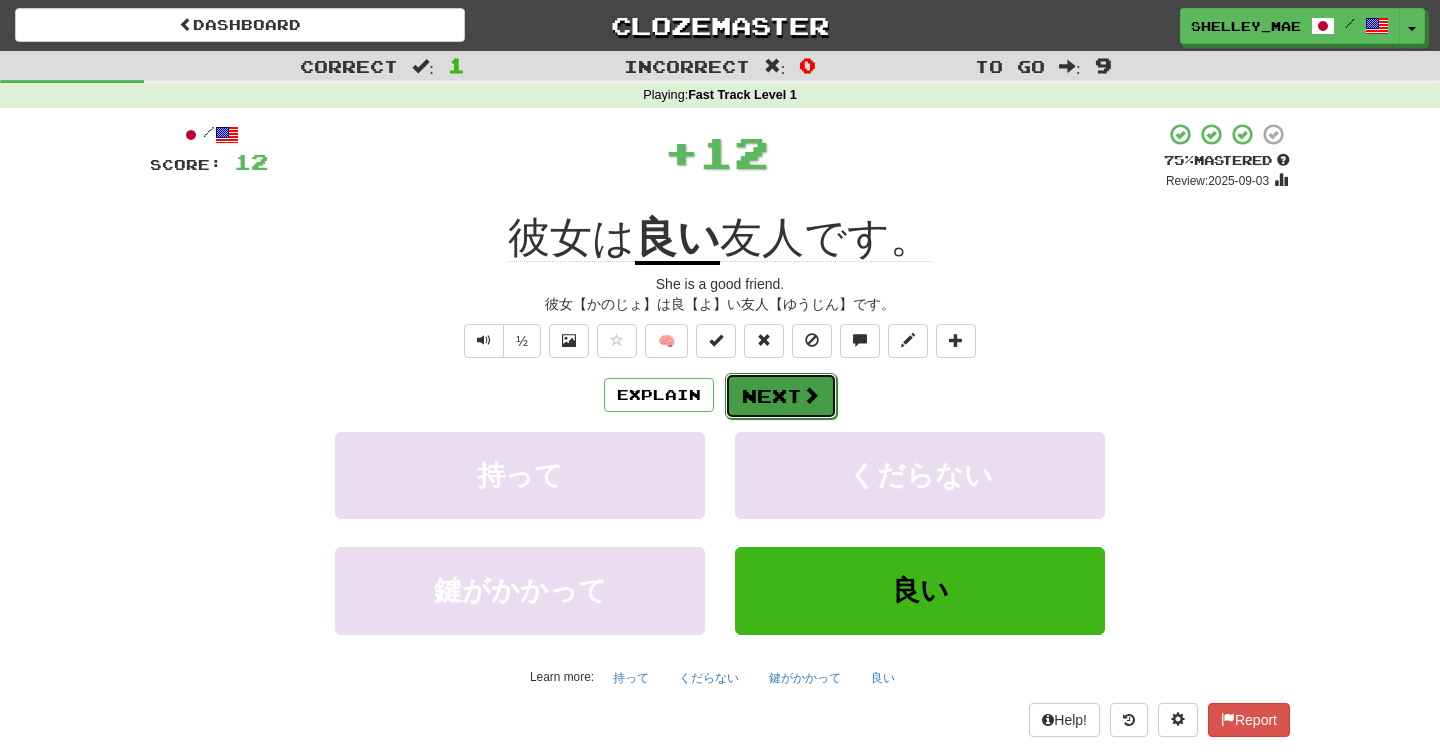 click on "Next" at bounding box center (781, 396) 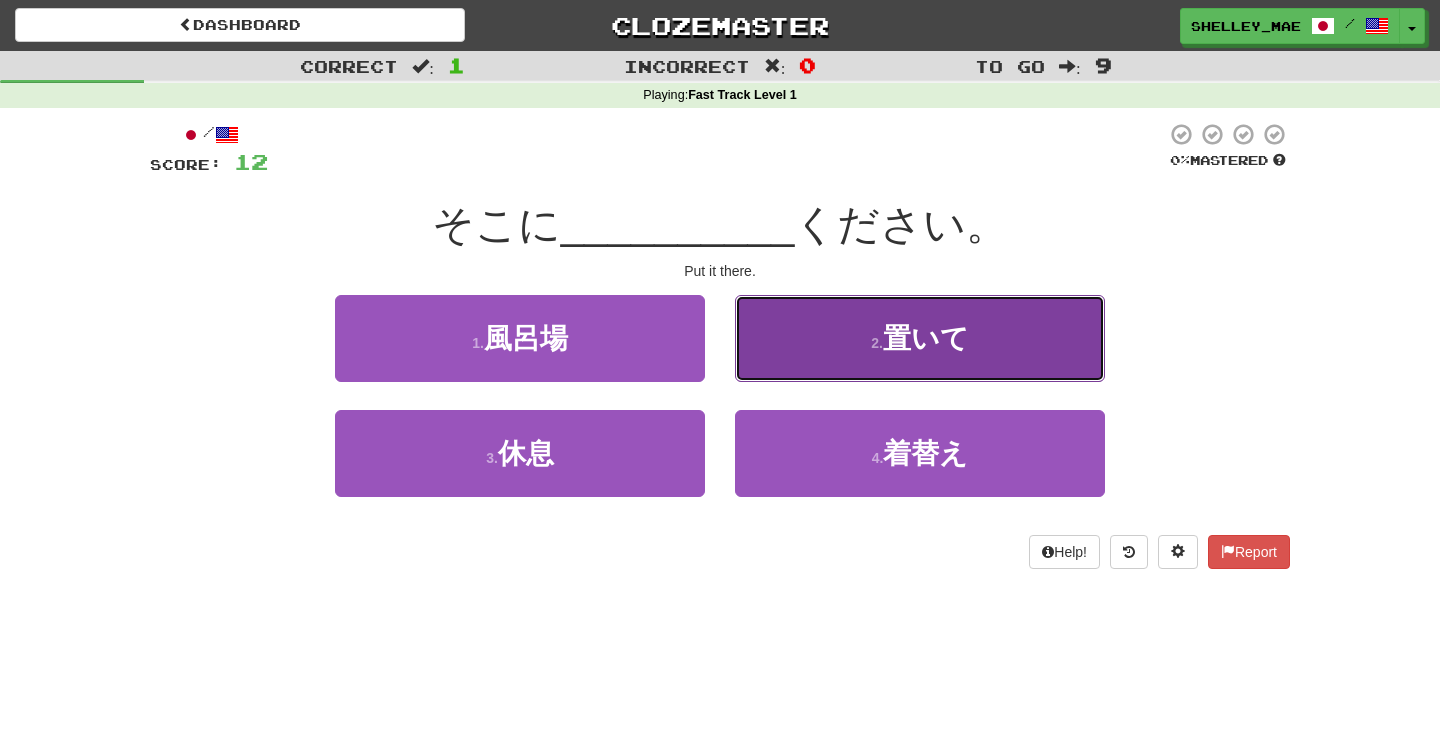 click on "2 .  置いて" at bounding box center [920, 338] 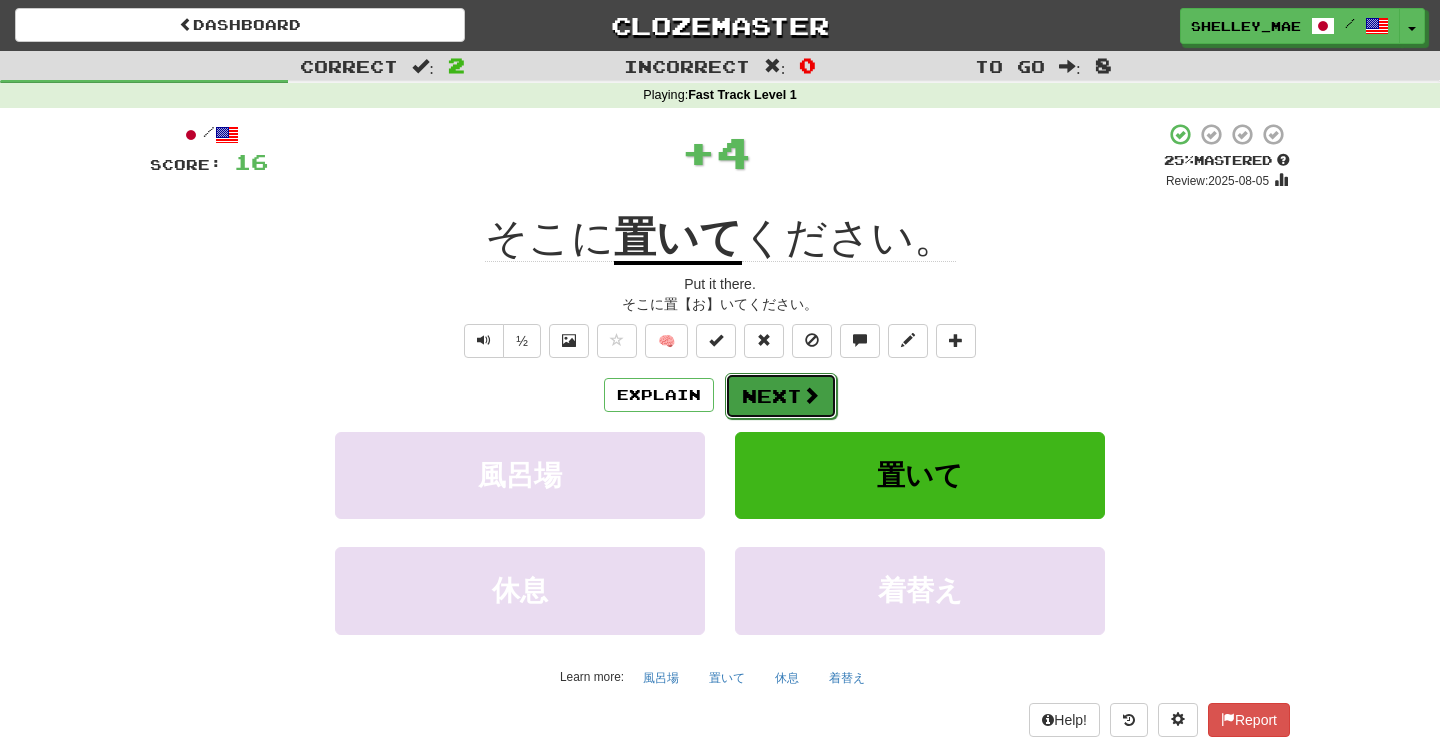 click on "Next" at bounding box center [781, 396] 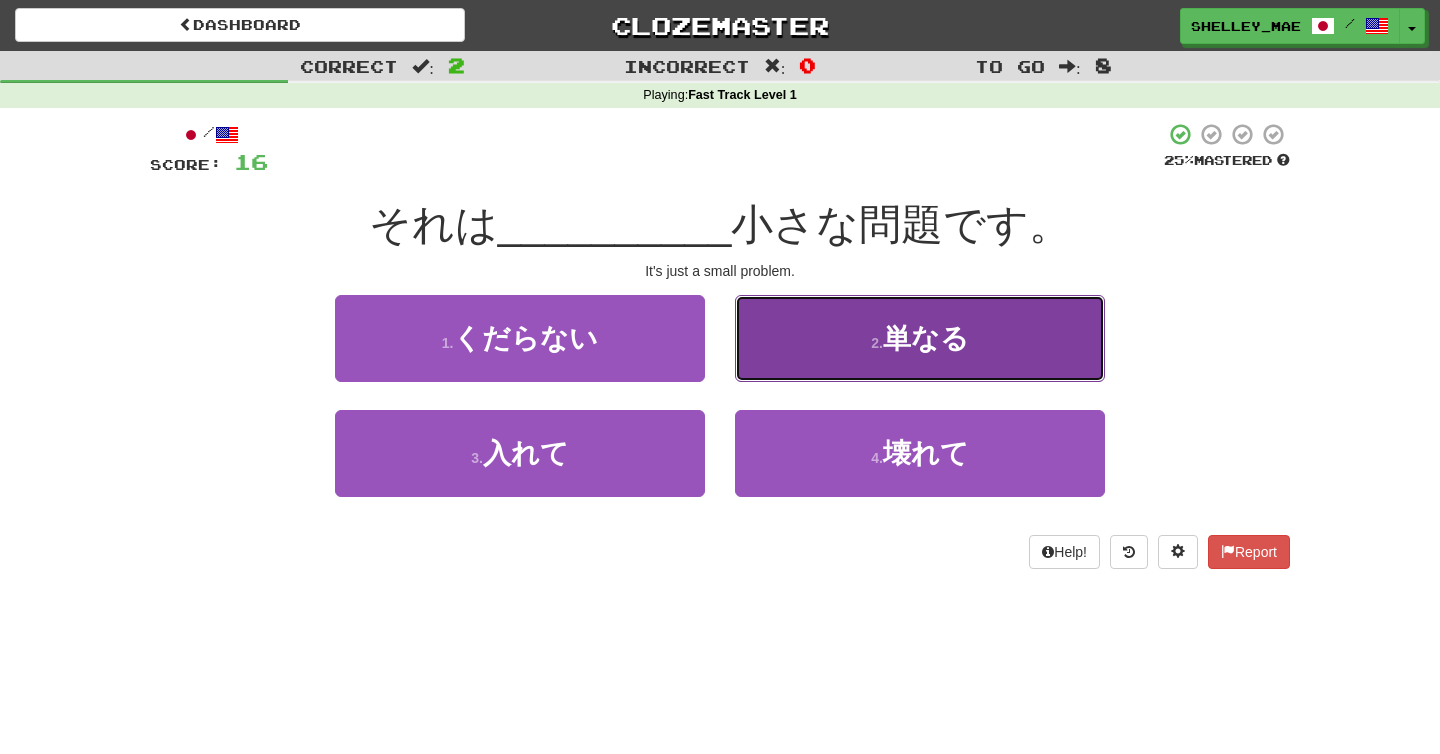 click on "2 .  単なる" at bounding box center (920, 338) 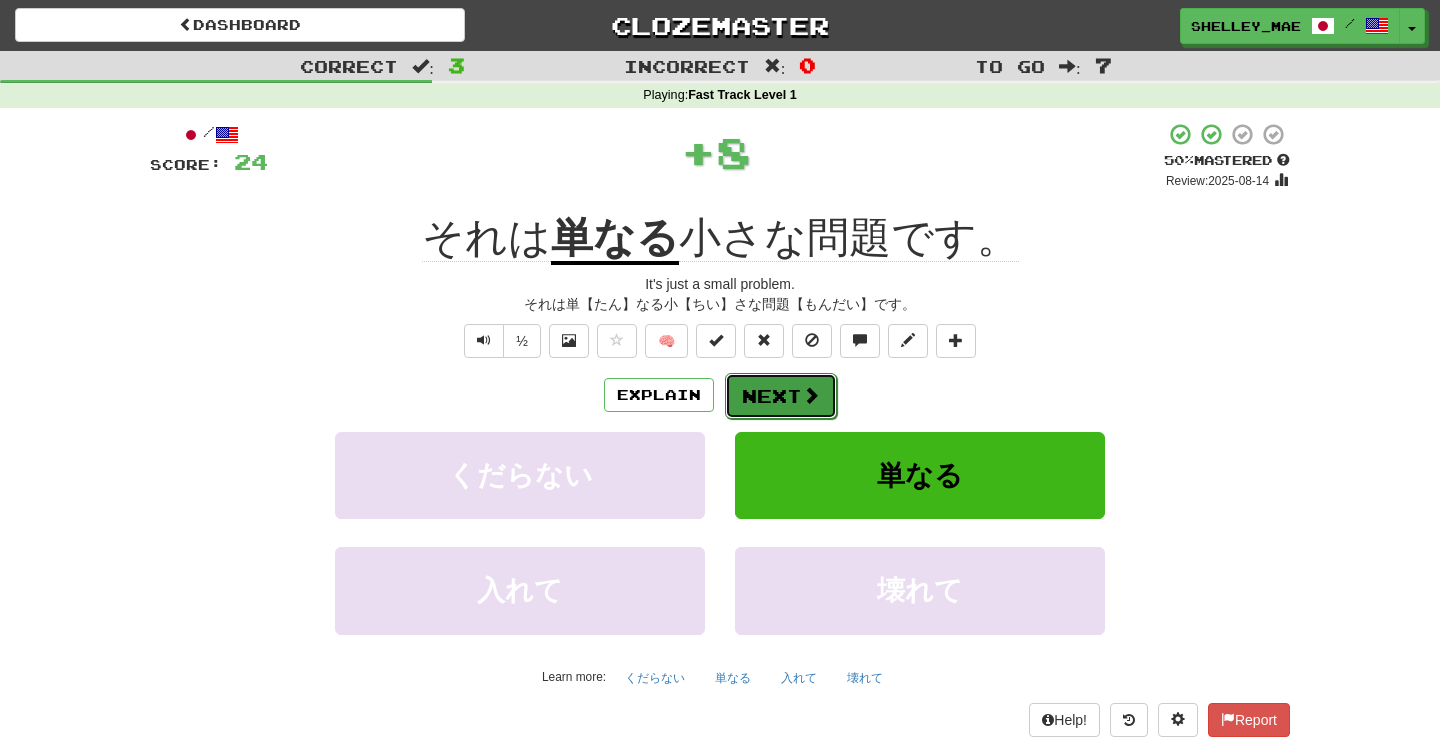 click at bounding box center (811, 395) 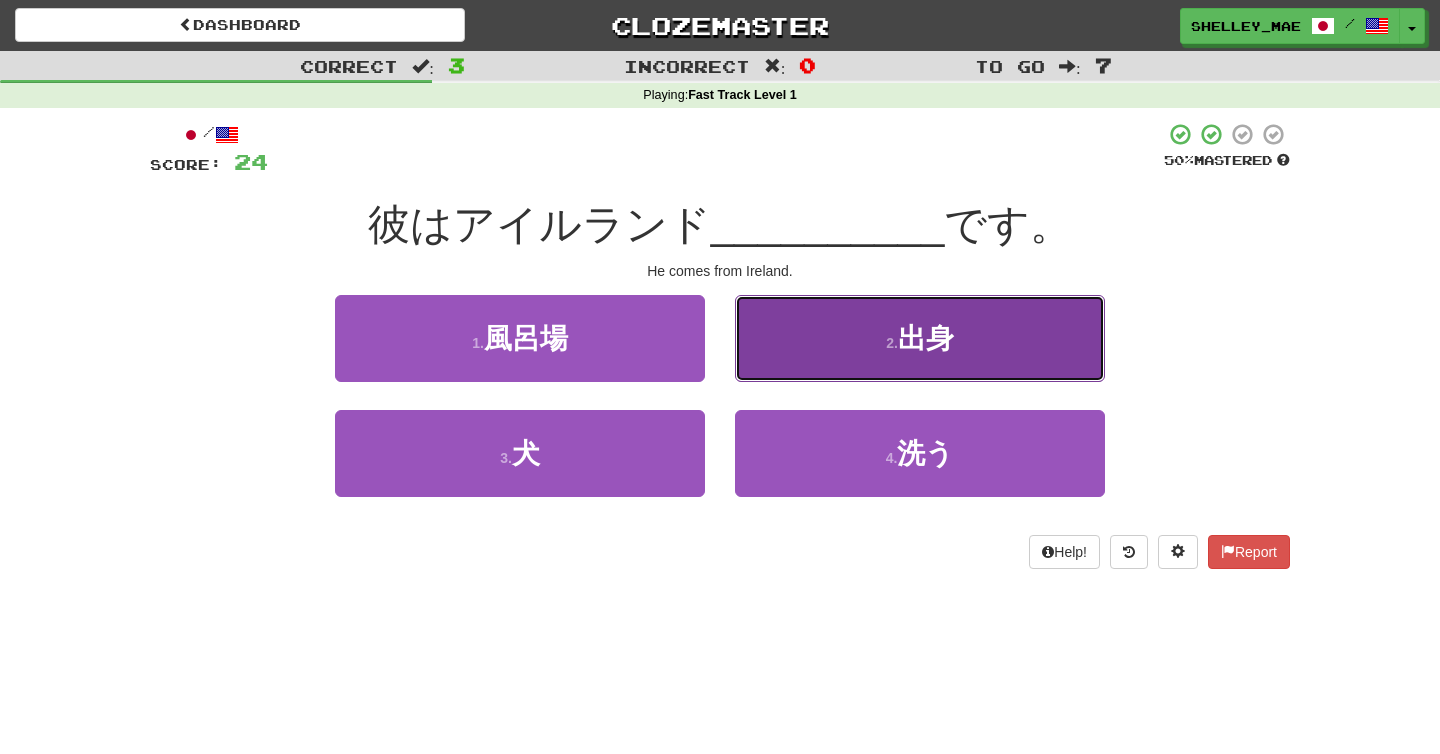 click on "2 .  出身" at bounding box center [920, 338] 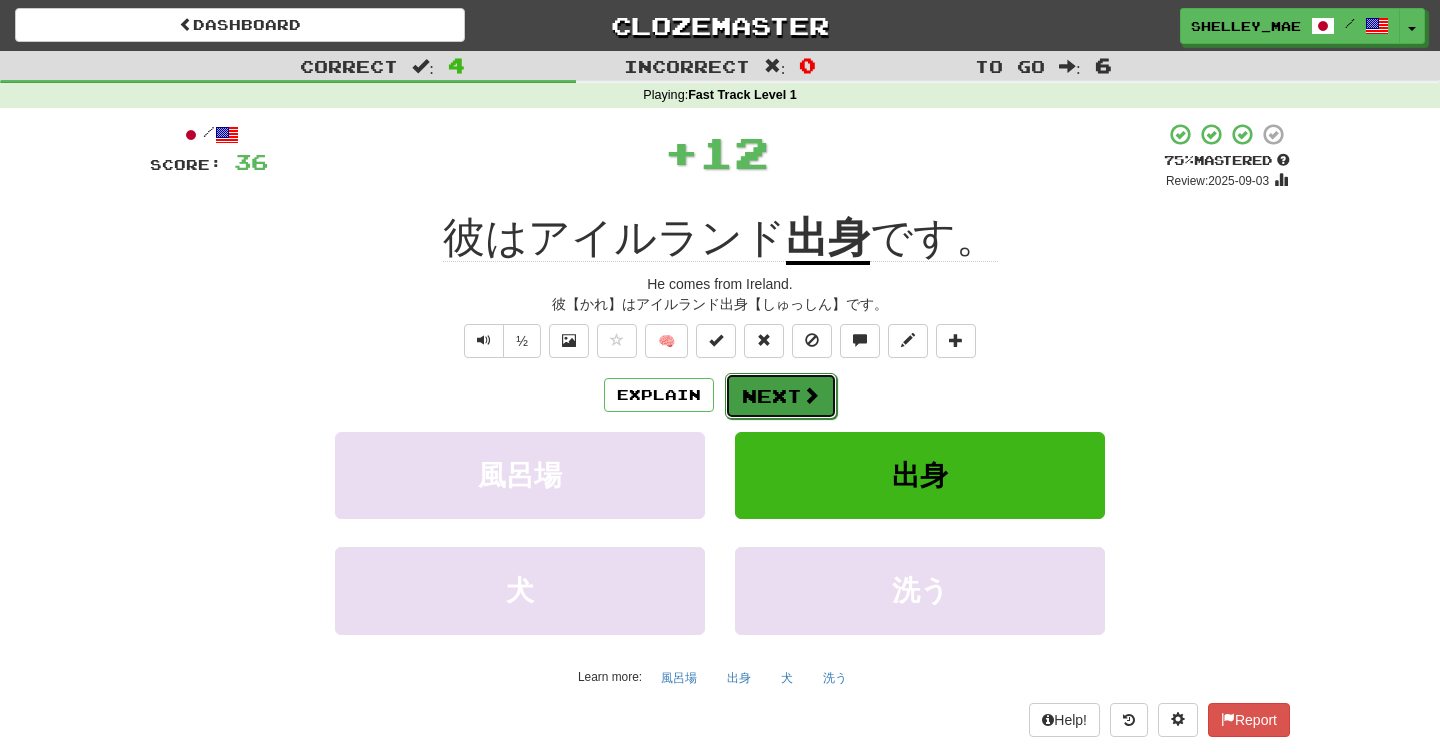 click at bounding box center [811, 395] 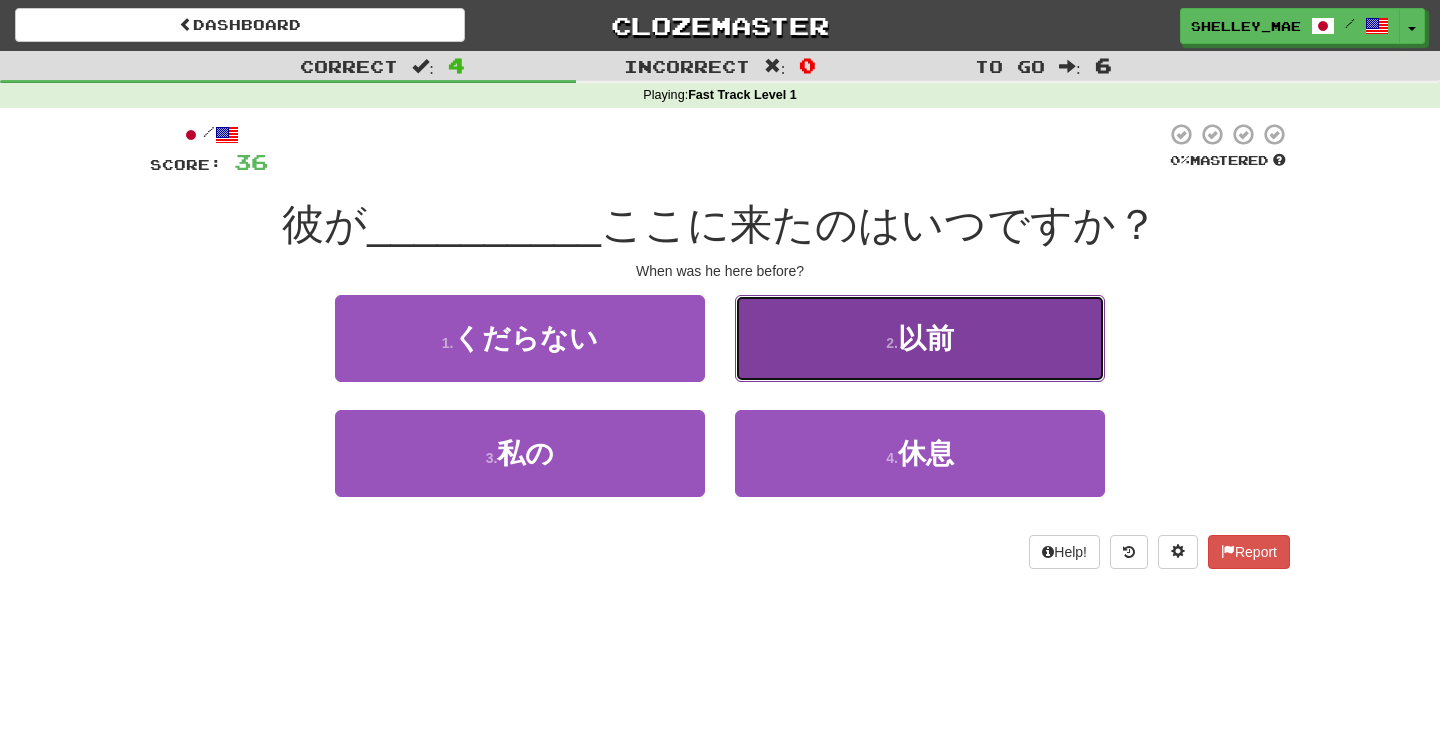 click on "2 .  以前" at bounding box center [920, 338] 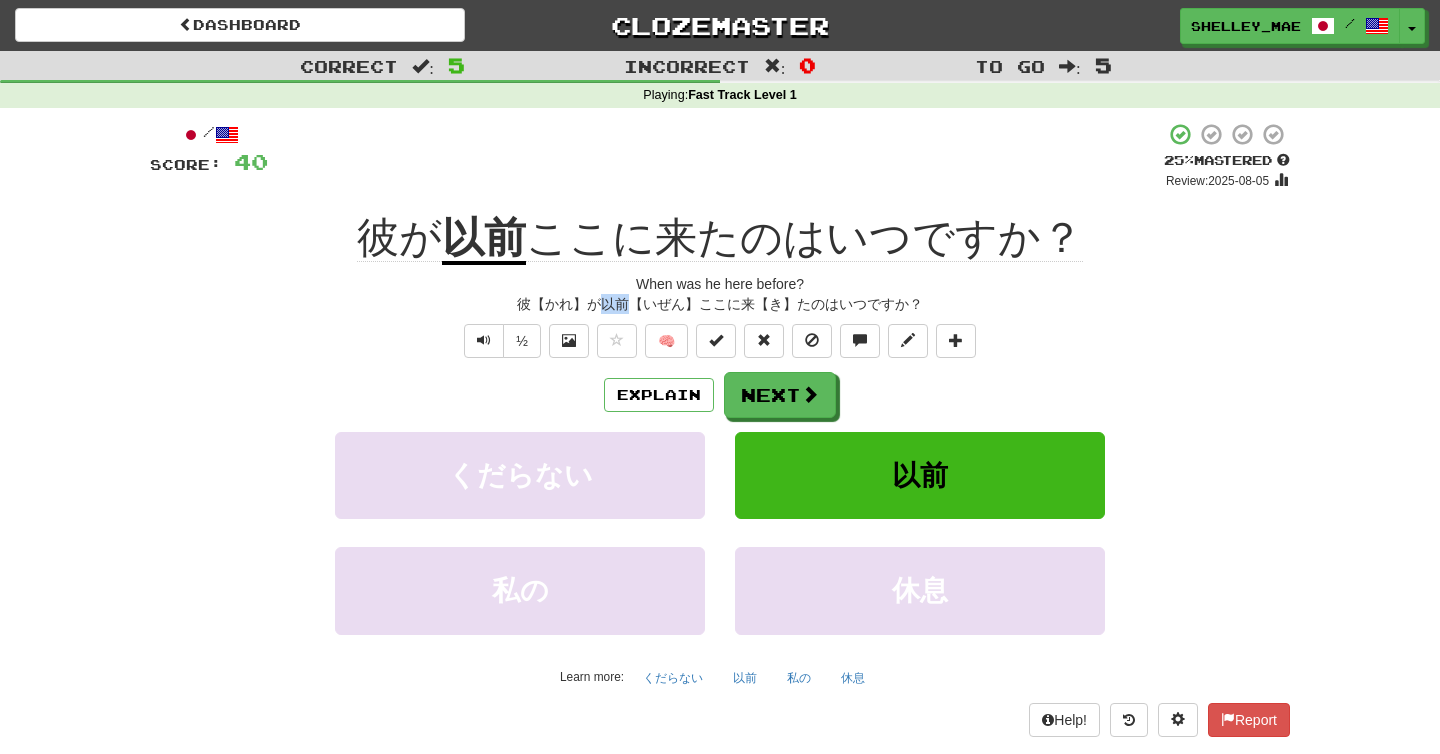 drag, startPoint x: 627, startPoint y: 306, endPoint x: 600, endPoint y: 306, distance: 27 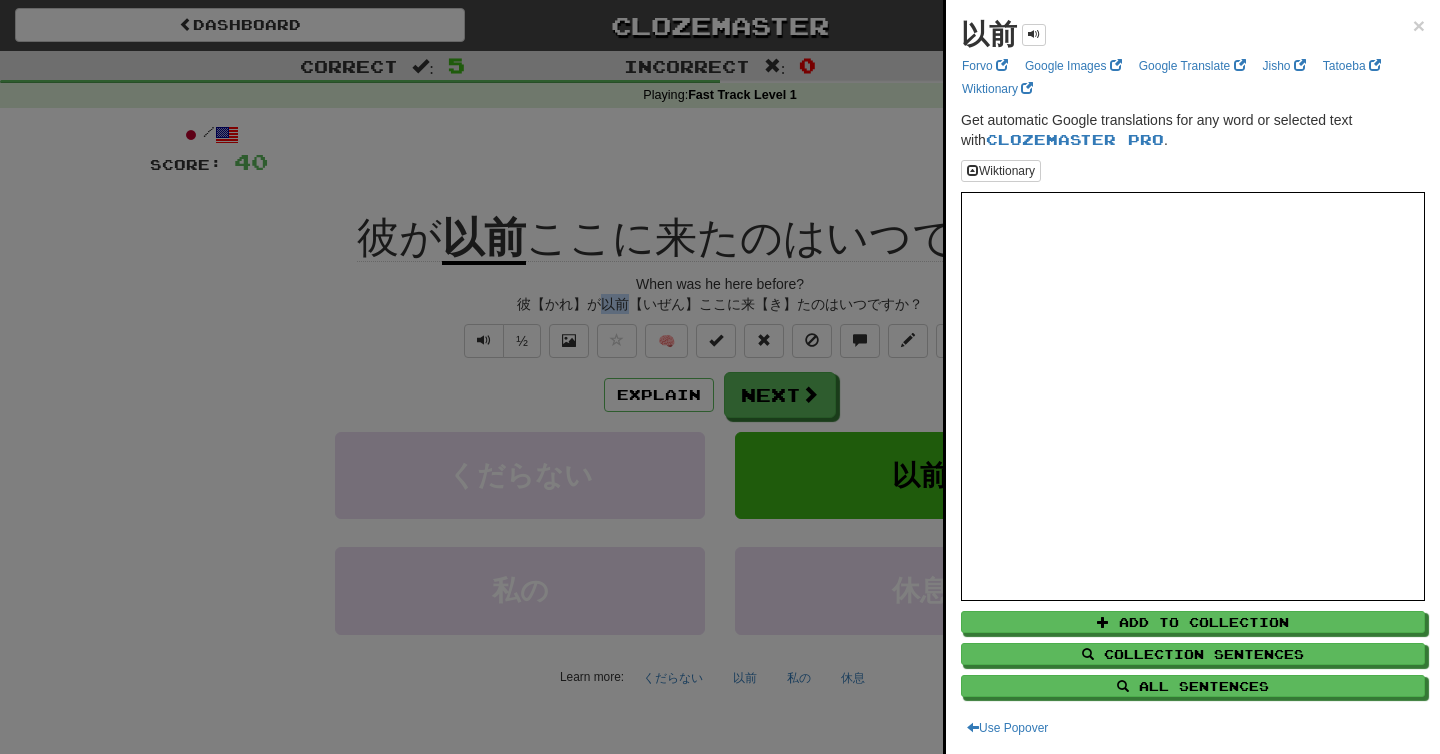 copy on "以前" 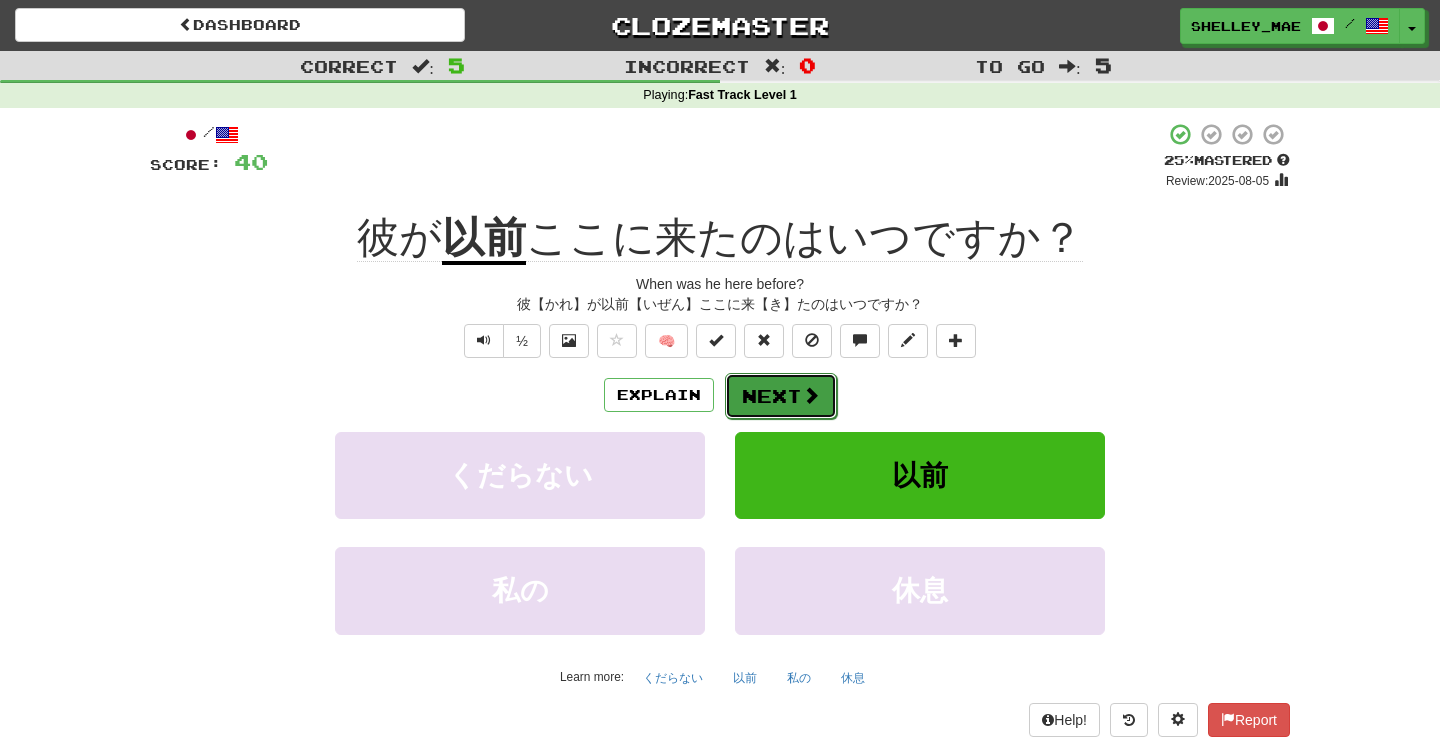 click at bounding box center (811, 395) 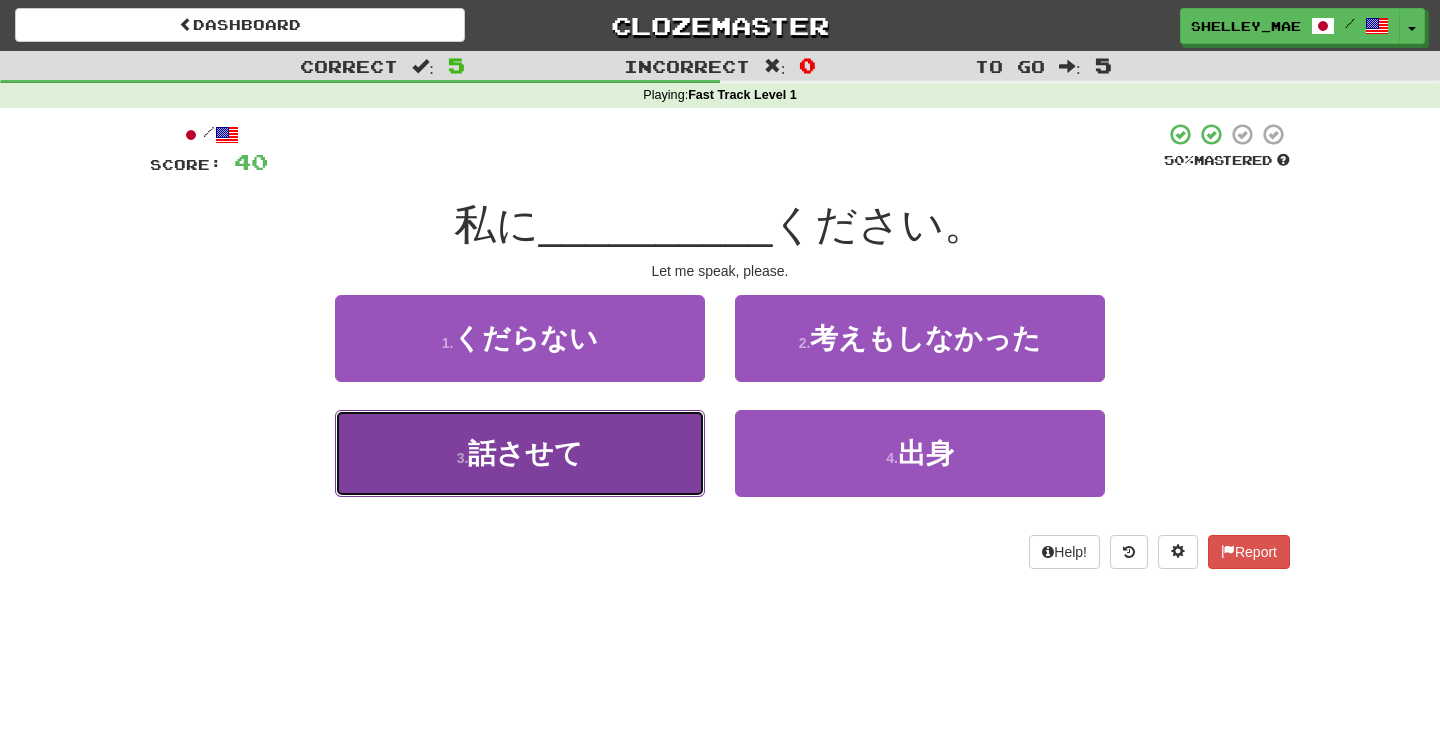 click on "3 .  話させて" at bounding box center [520, 453] 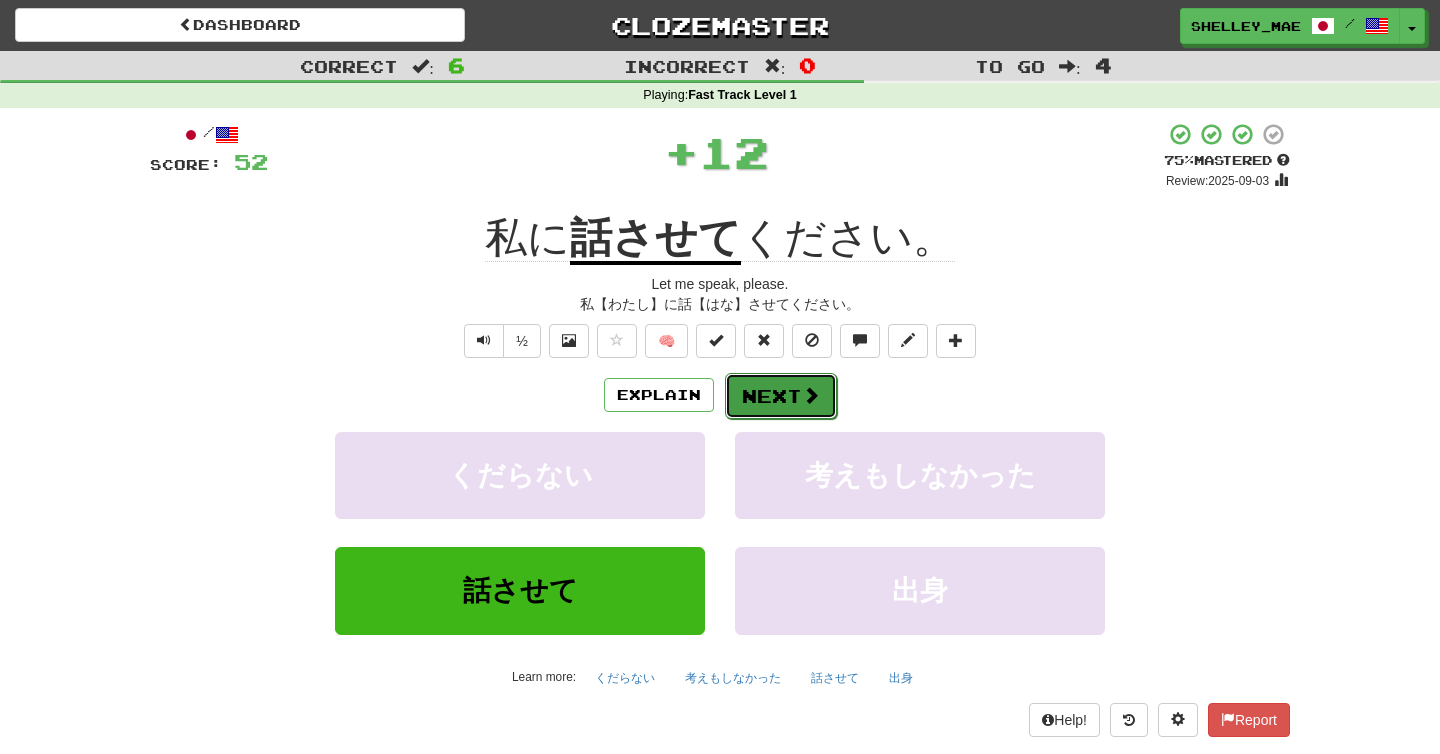 click on "Next" at bounding box center (781, 396) 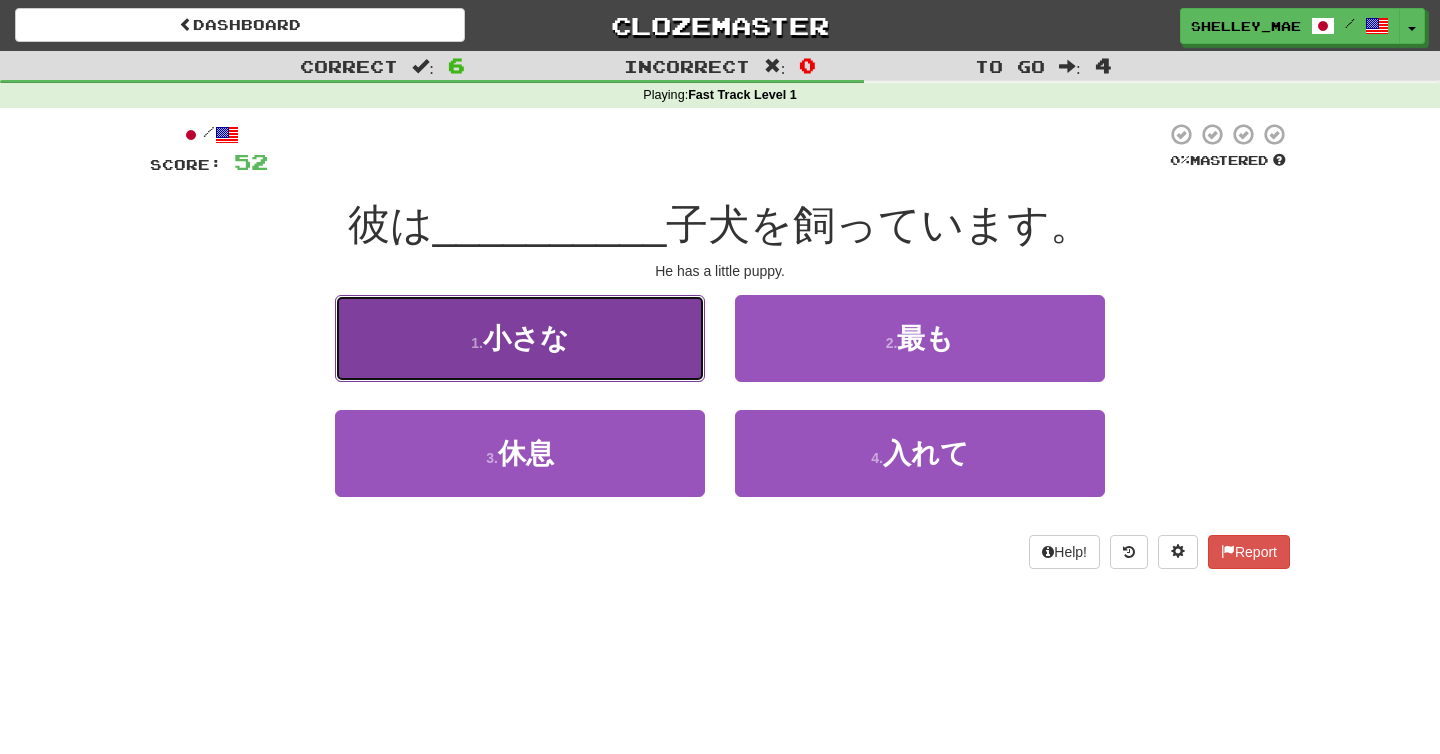 click on "1 .  小さな" at bounding box center [520, 338] 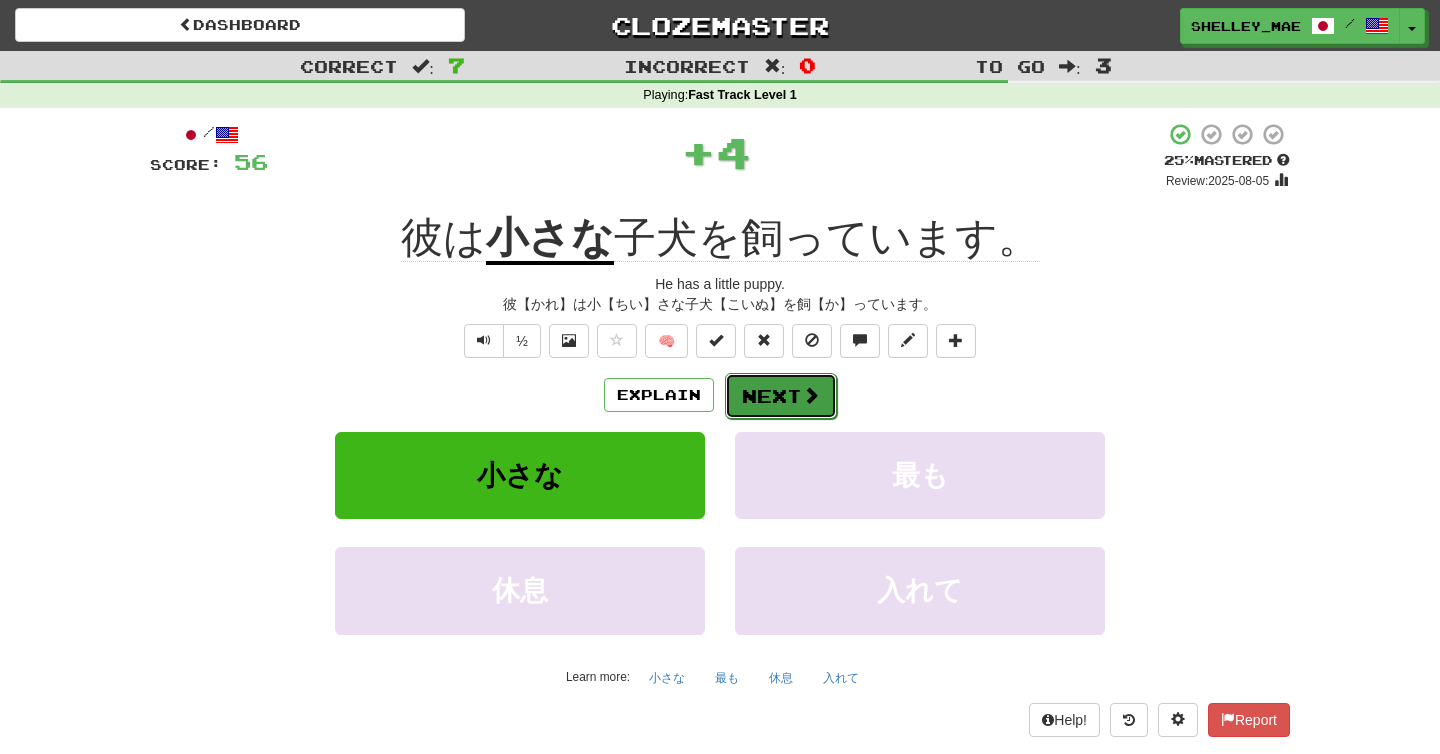 click on "Next" at bounding box center [781, 396] 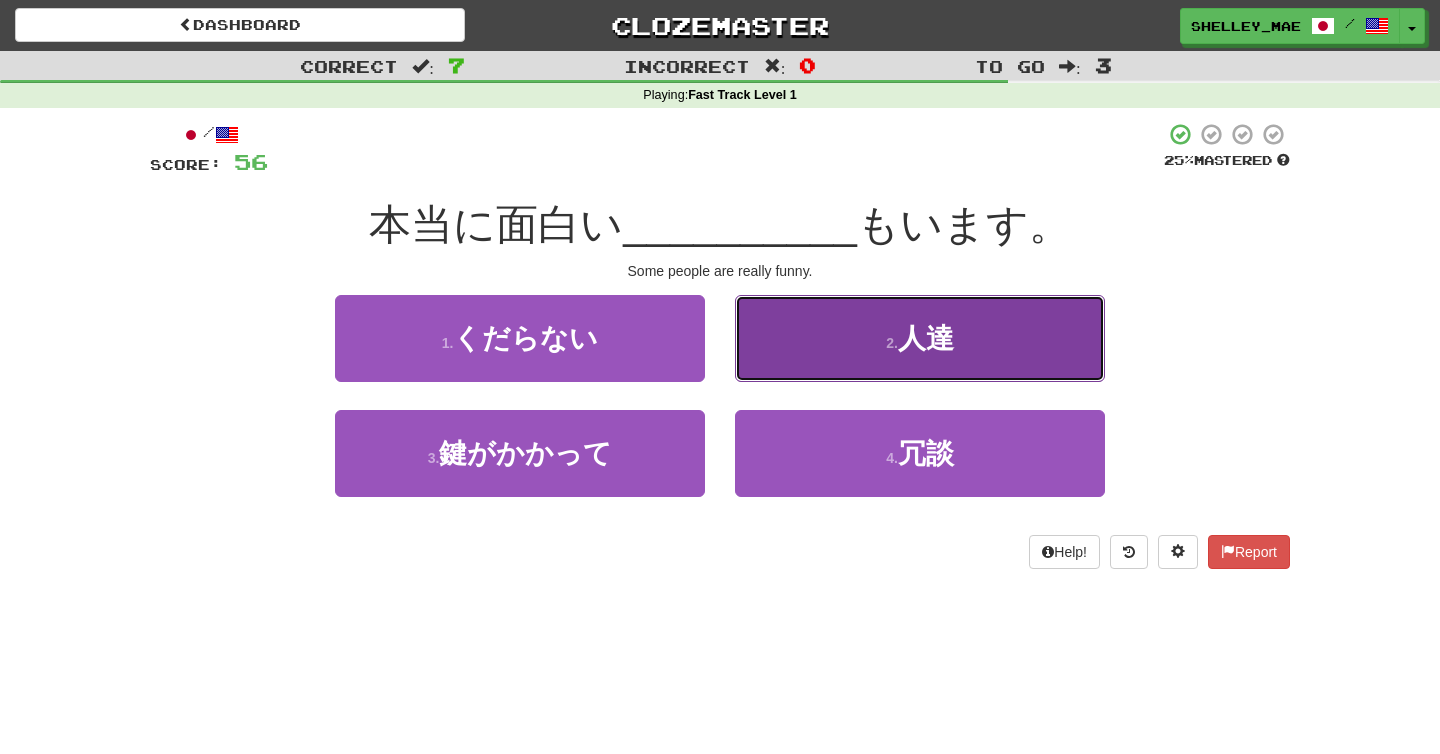 click on "2 .  人達" at bounding box center (920, 338) 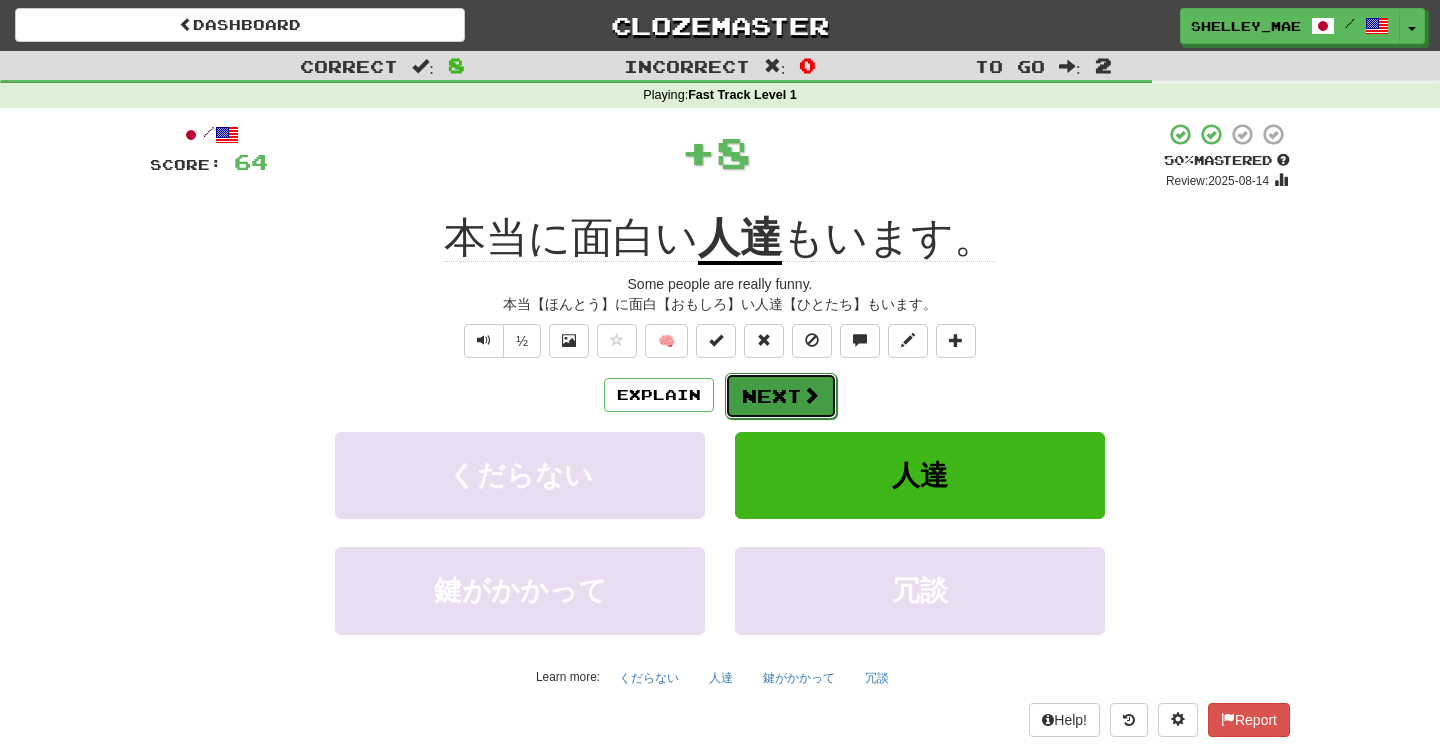 click at bounding box center (811, 395) 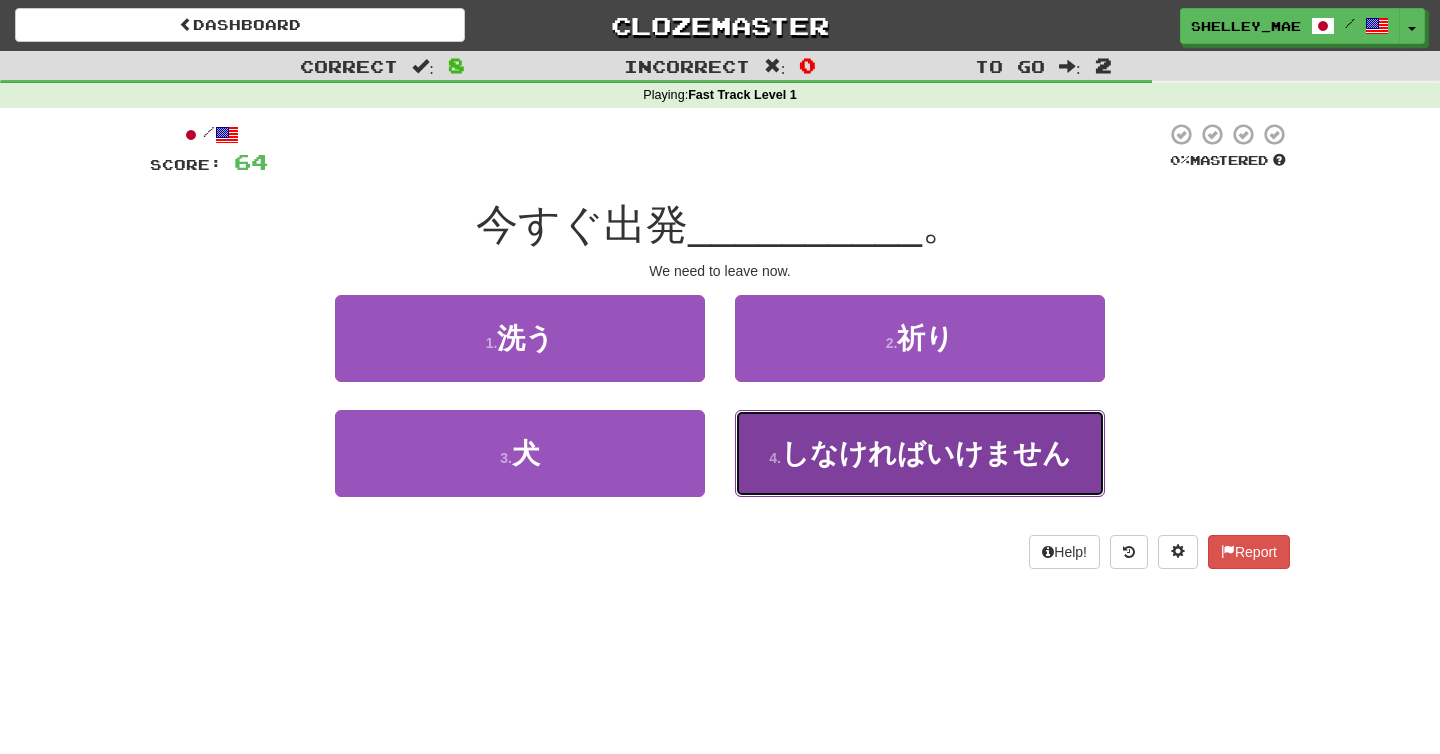 click on "しなければいけません" at bounding box center (926, 453) 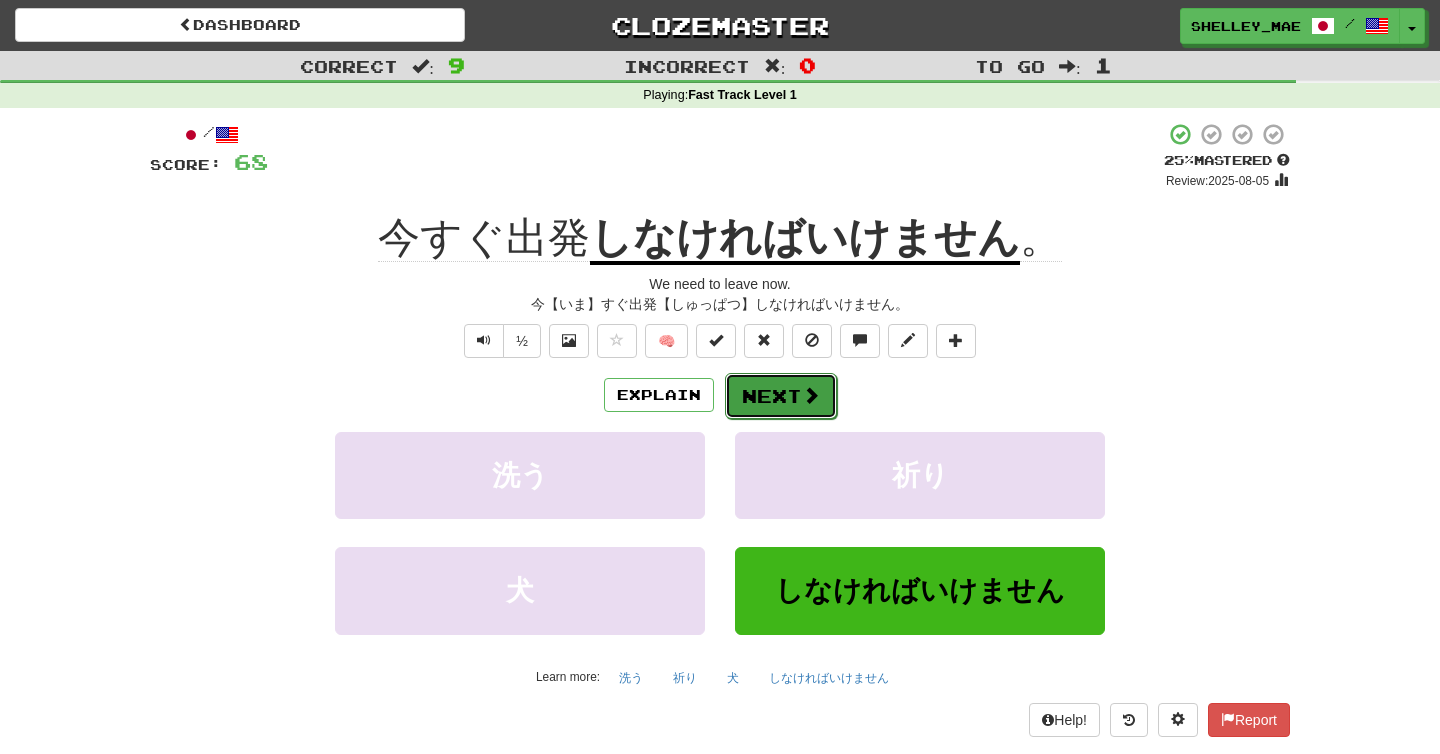 click on "Next" at bounding box center (781, 396) 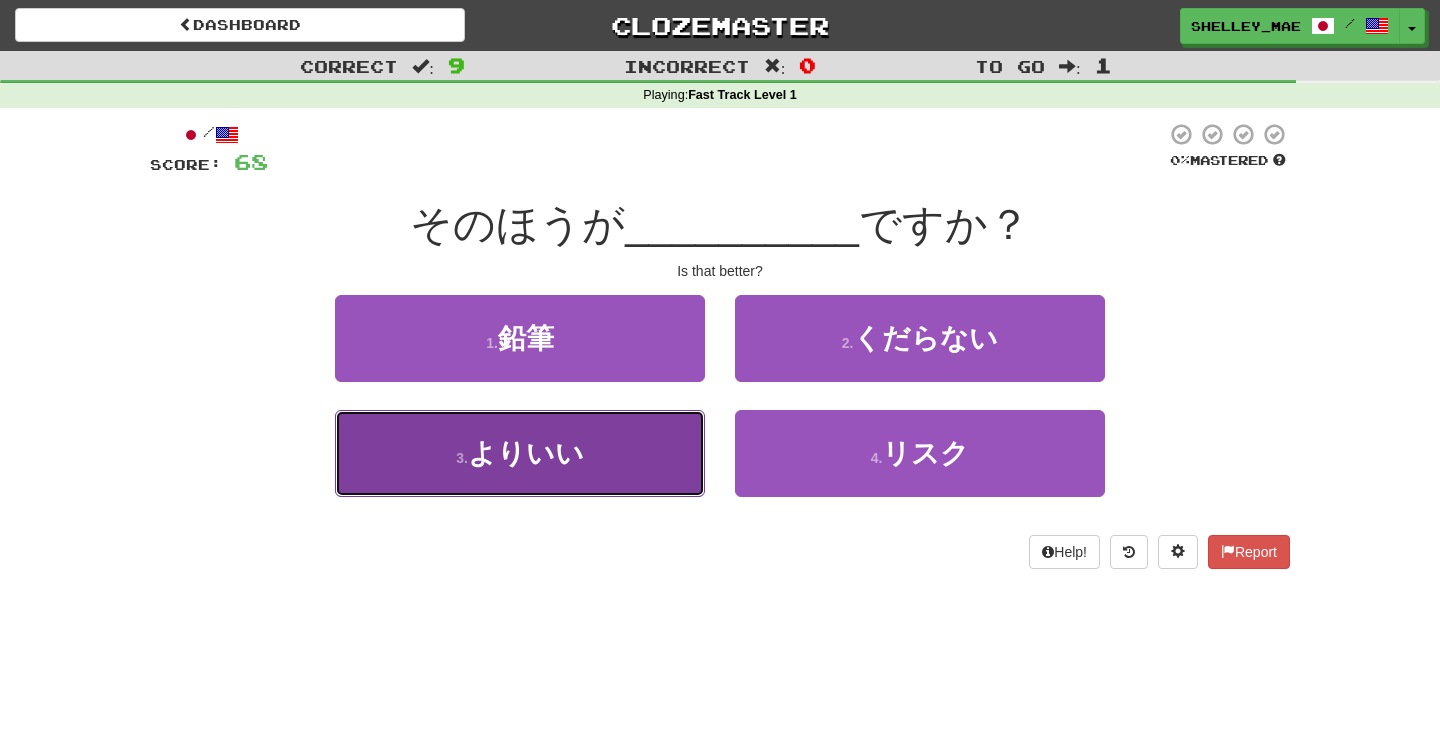 click on "よりいい" at bounding box center (526, 453) 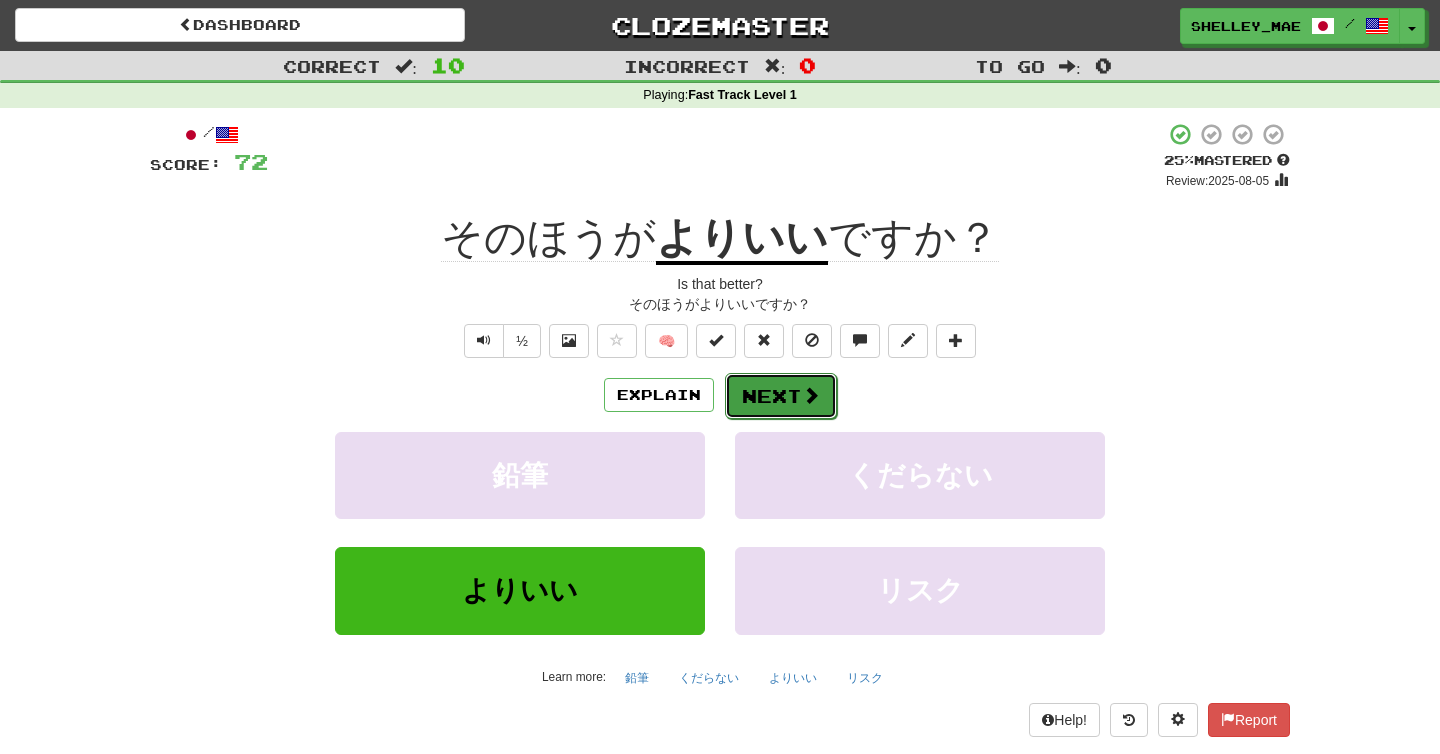 click at bounding box center [811, 395] 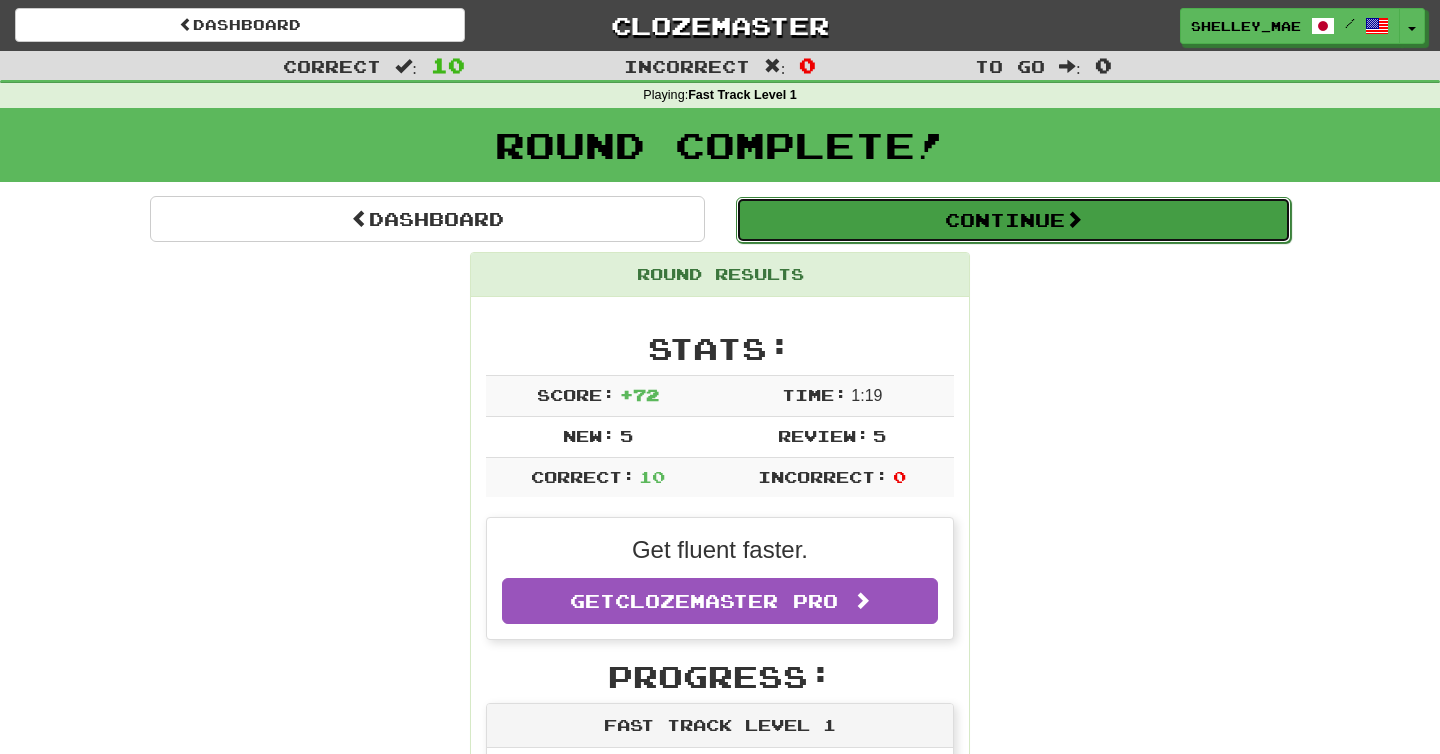 click on "Continue" at bounding box center (1013, 220) 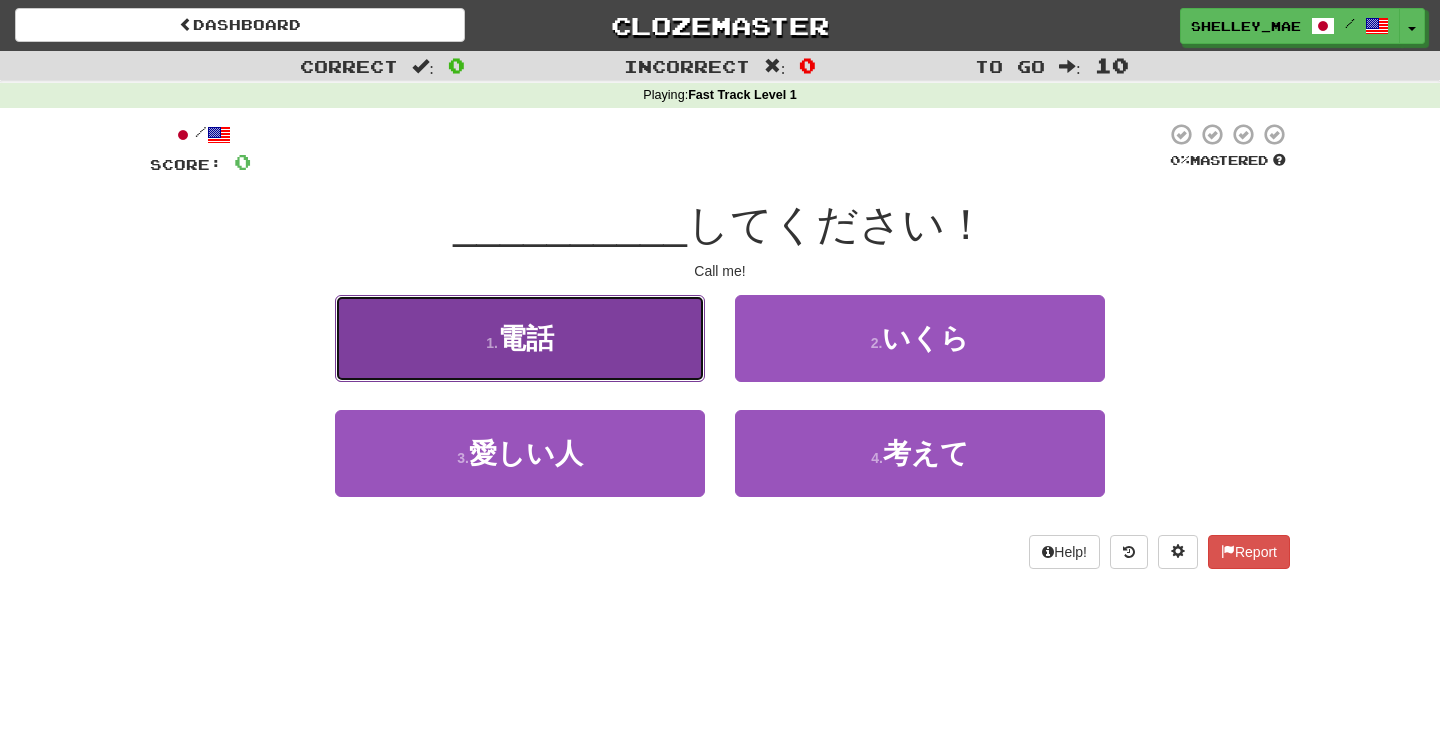 click on "1 .  電話" at bounding box center [520, 338] 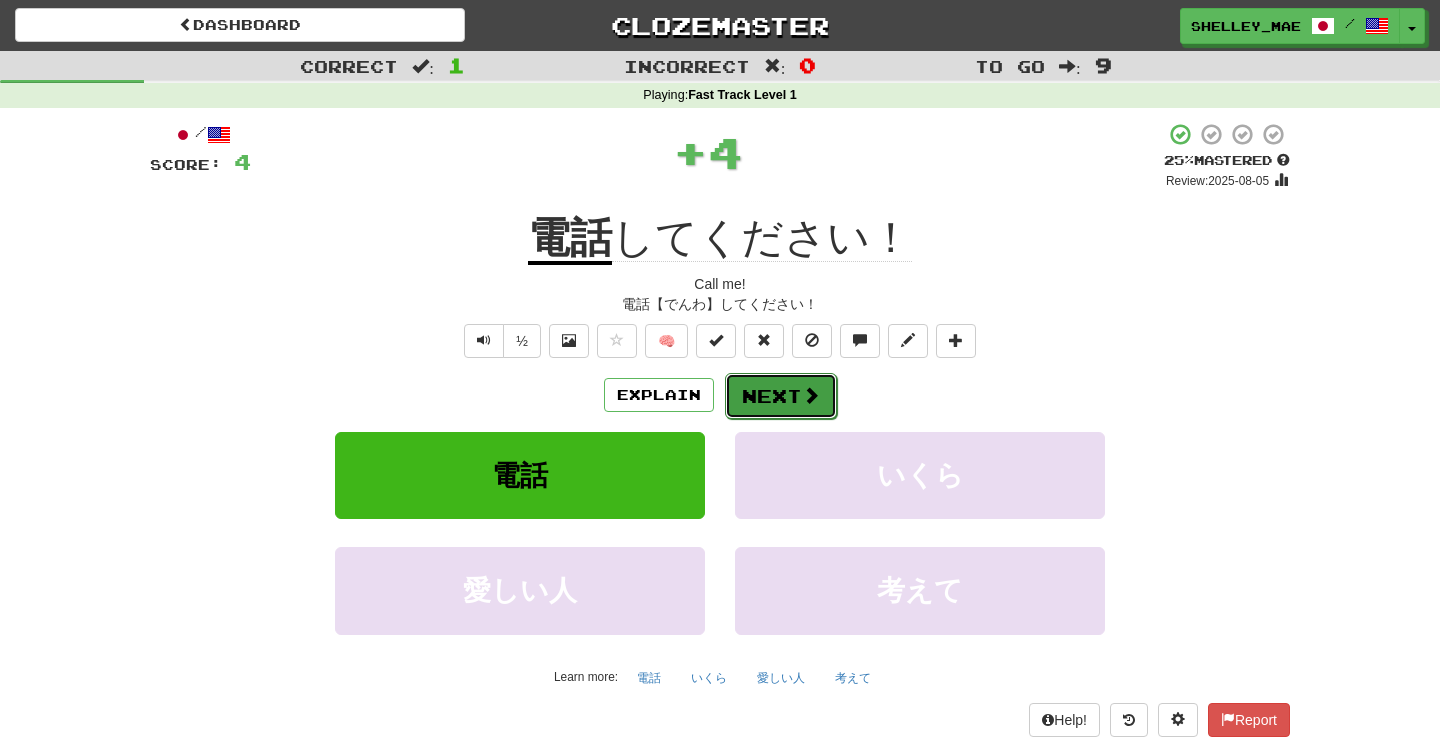 click on "Next" at bounding box center (781, 396) 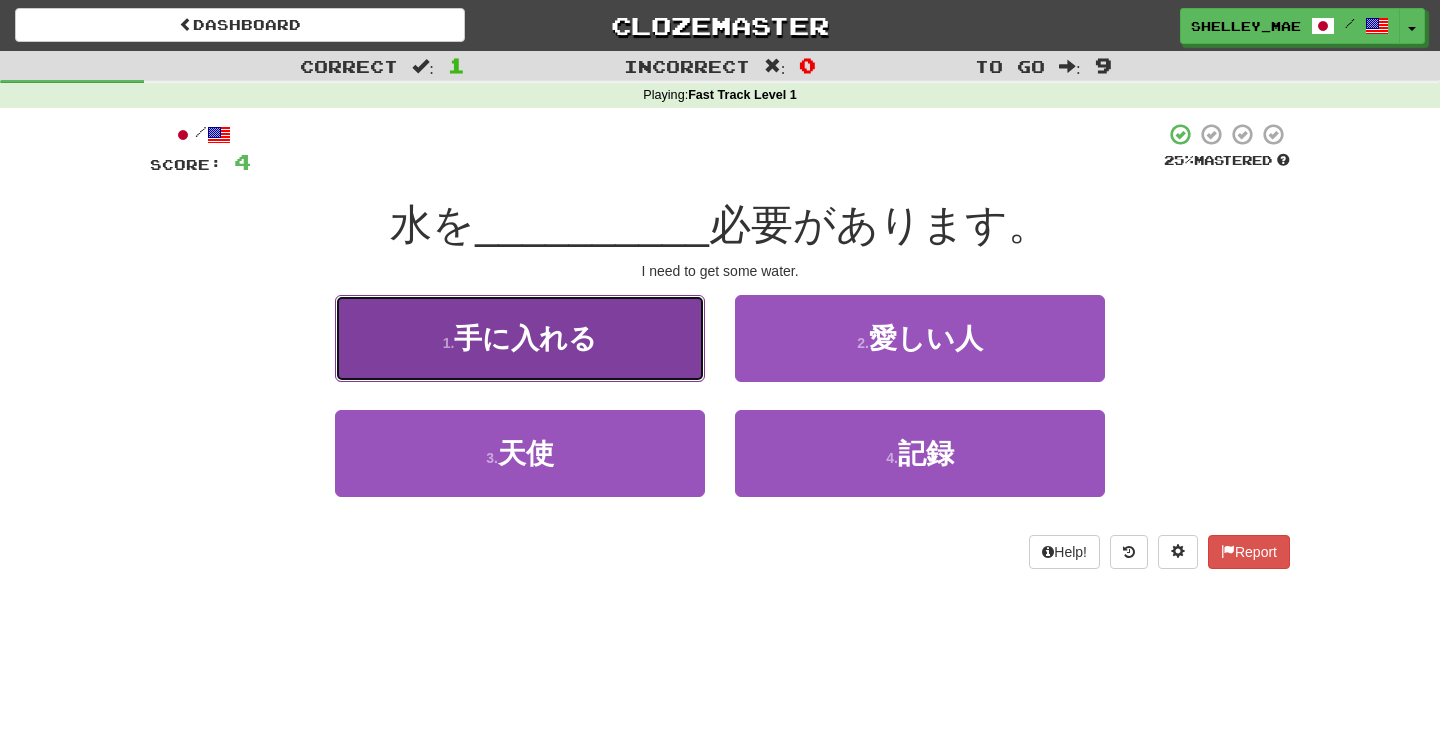 click on "1 .  手に入れる" at bounding box center [520, 338] 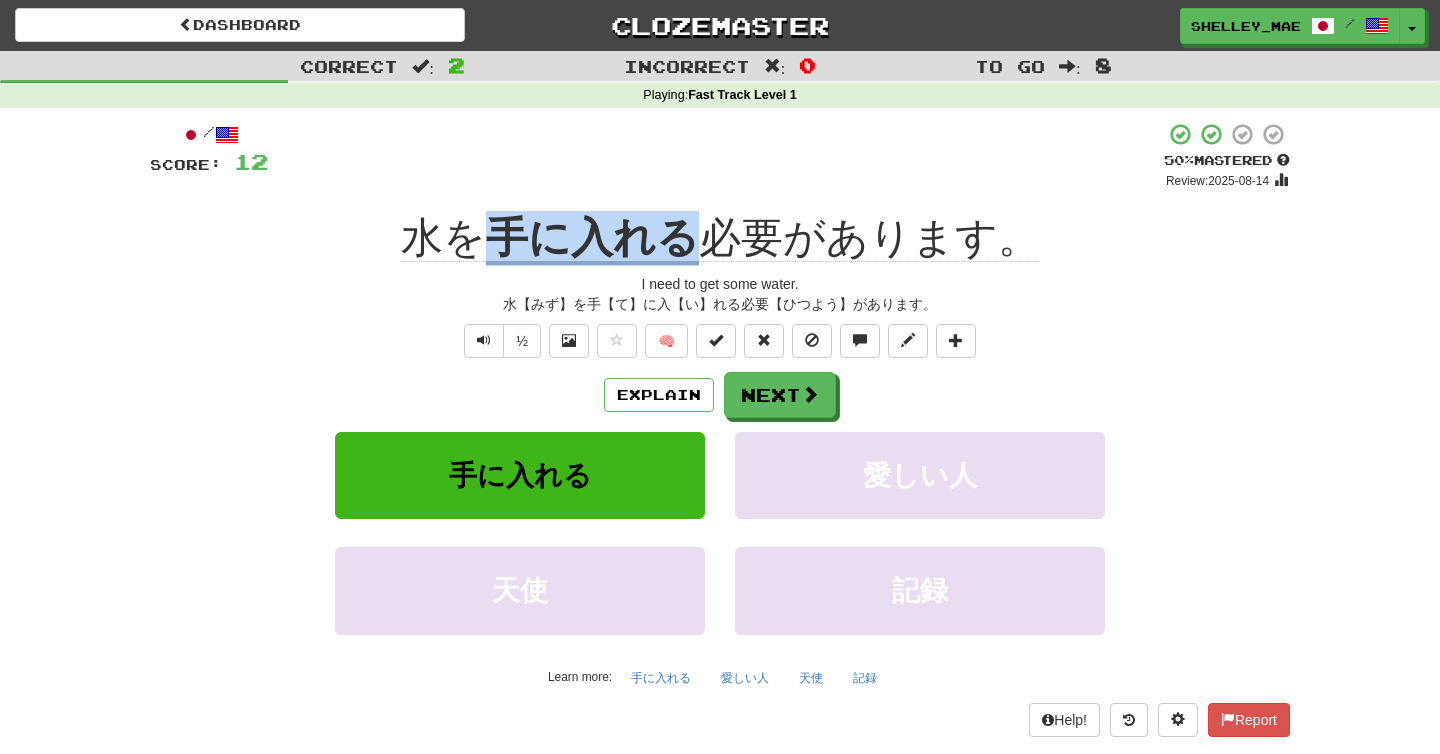 drag, startPoint x: 694, startPoint y: 247, endPoint x: 504, endPoint y: 256, distance: 190.21304 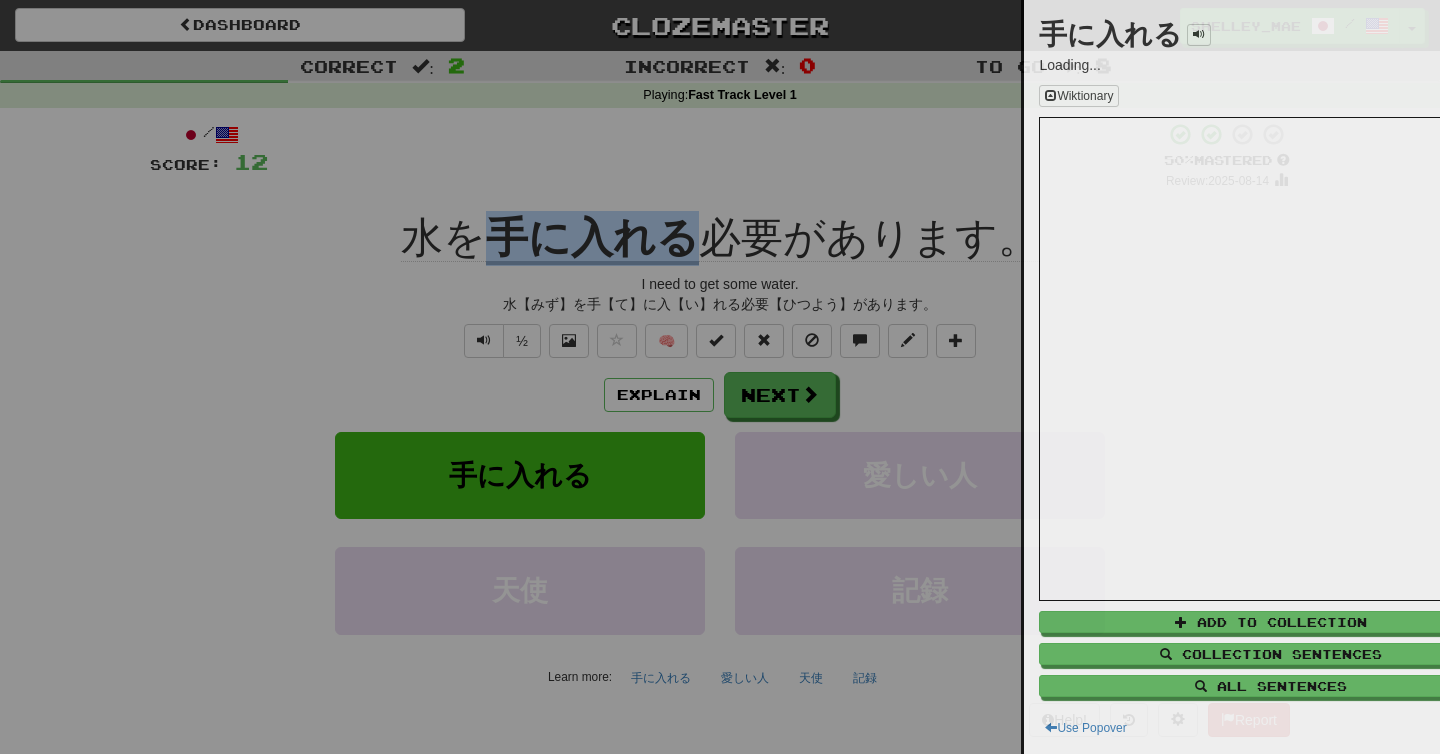 copy on "手に入れる" 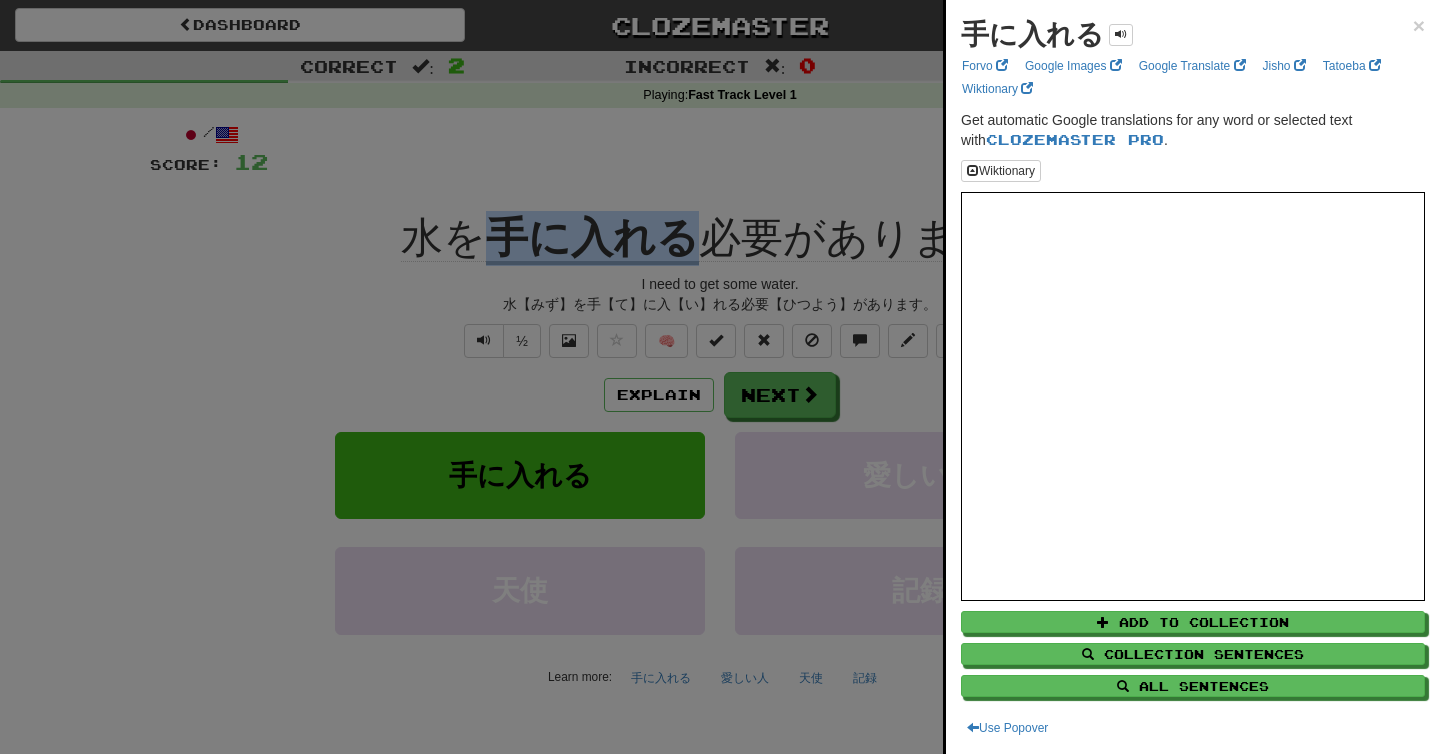 click at bounding box center (720, 377) 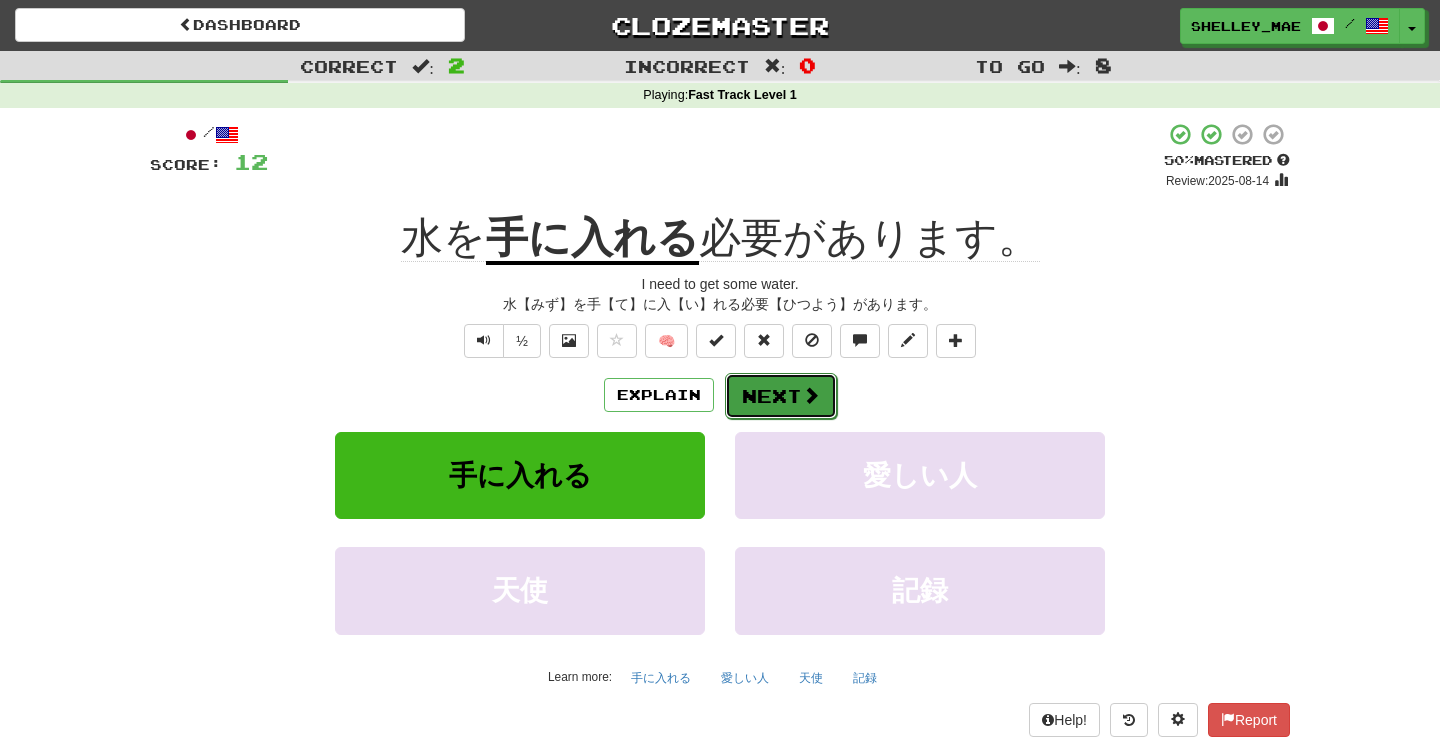 click on "Next" at bounding box center (781, 396) 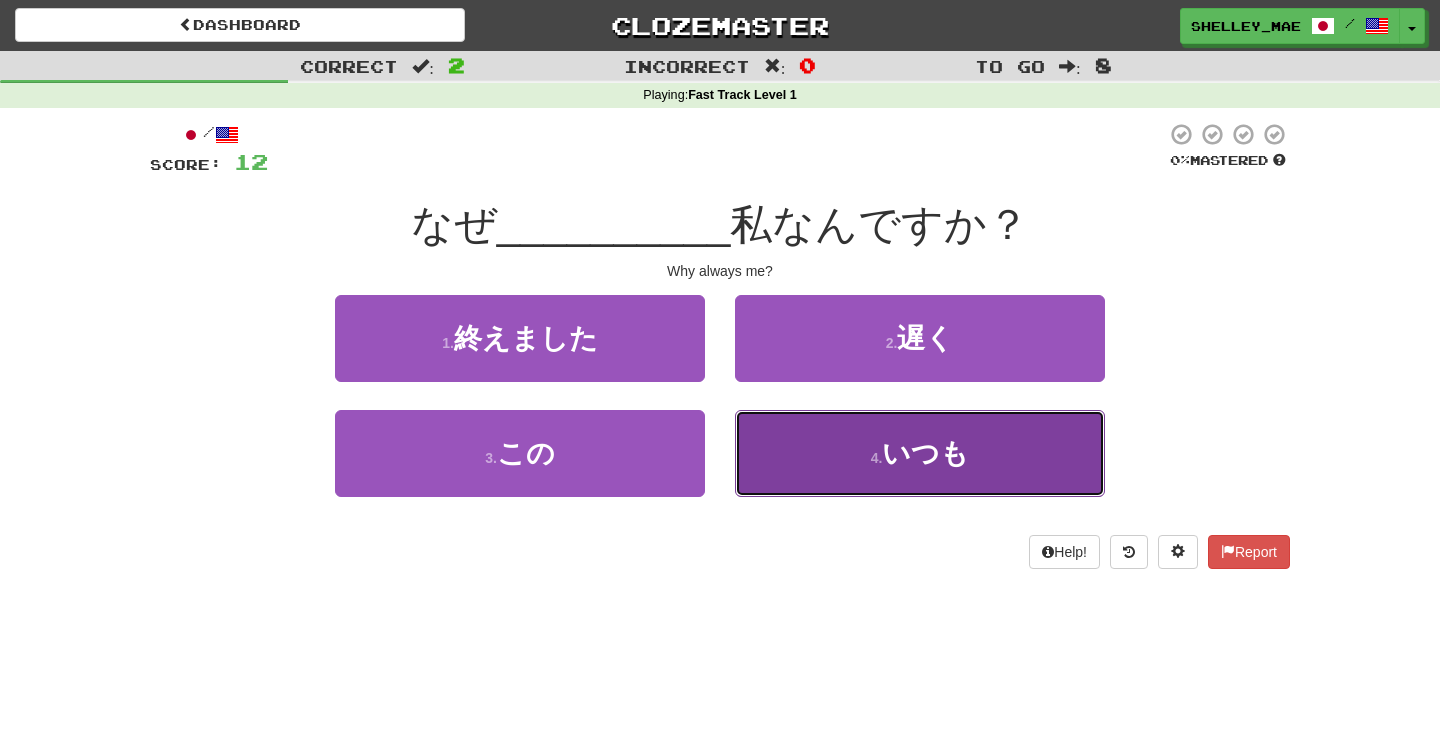 click on "4 .  いつも" at bounding box center (920, 453) 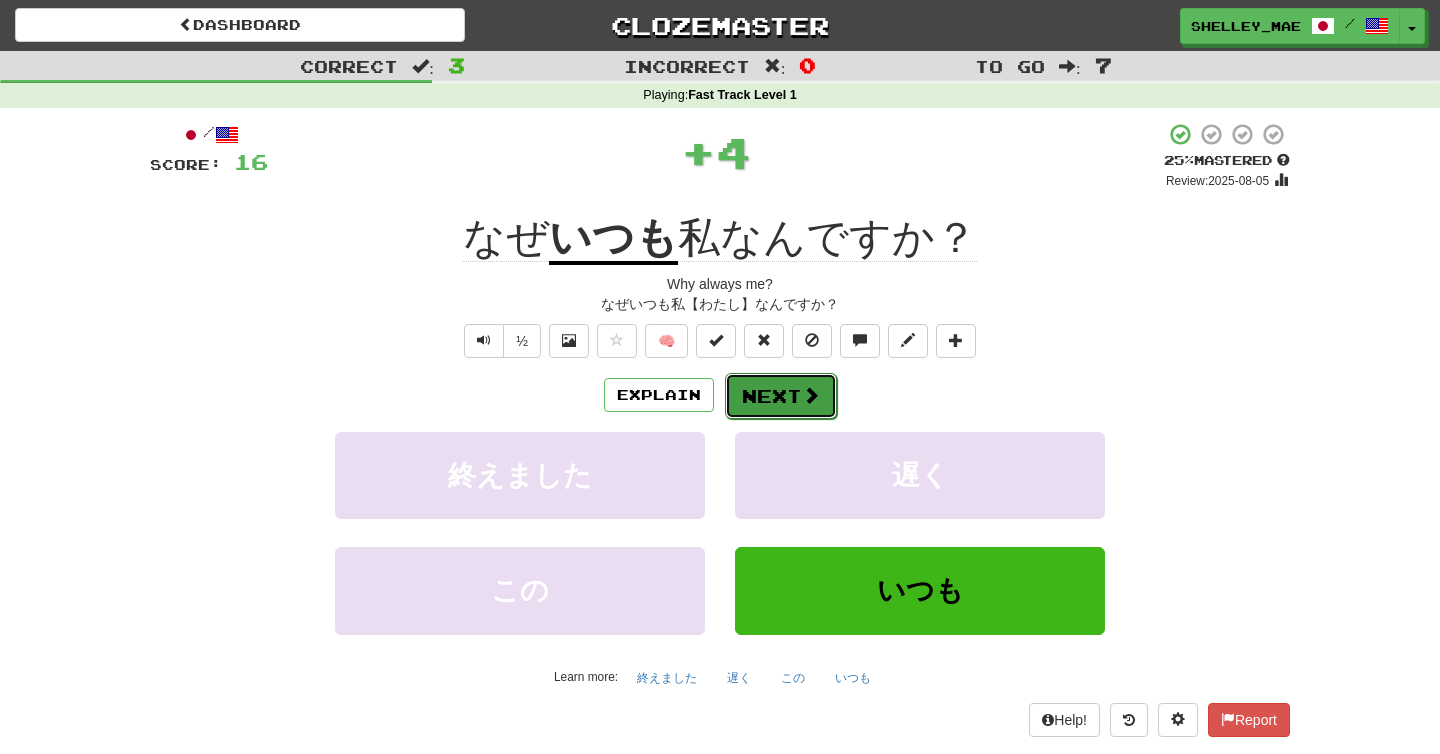 click on "Next" at bounding box center [781, 396] 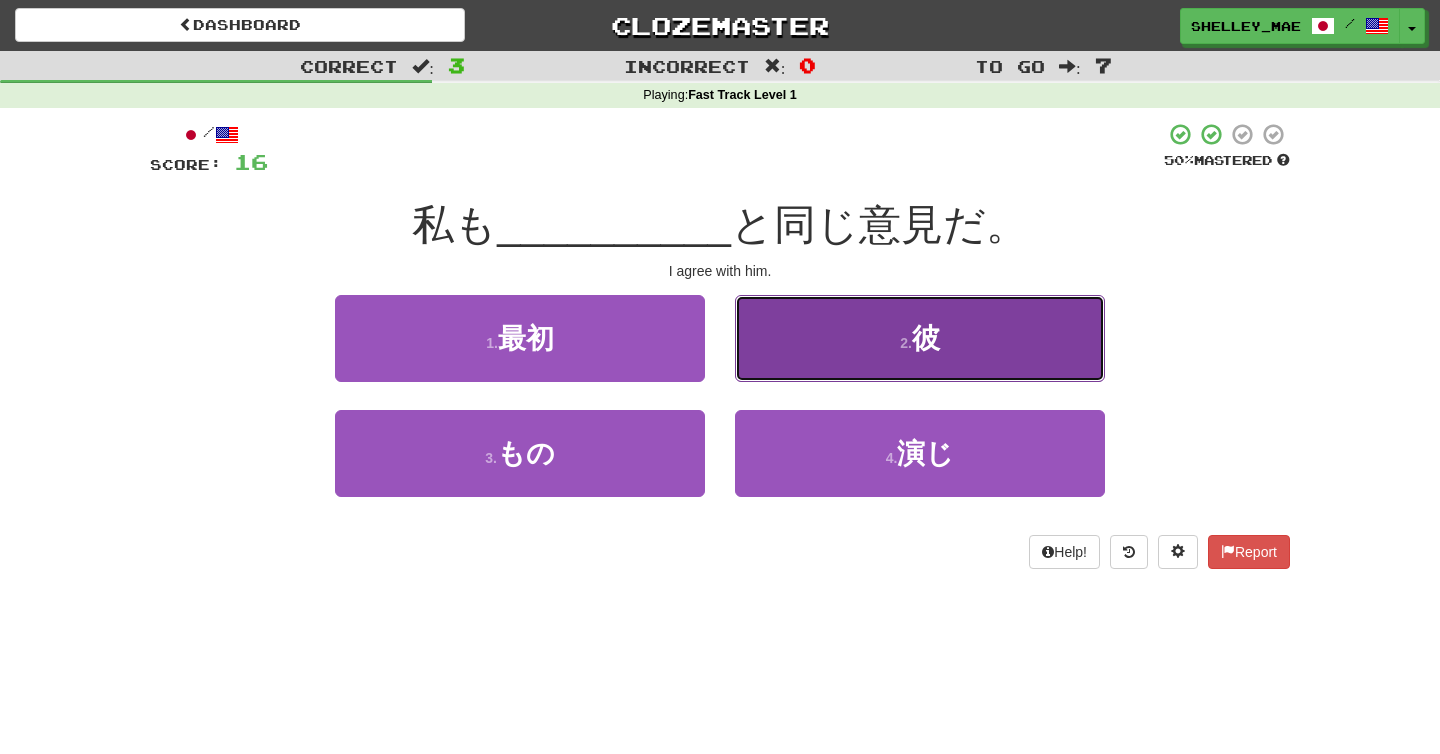 click on "2 .  彼" at bounding box center [920, 338] 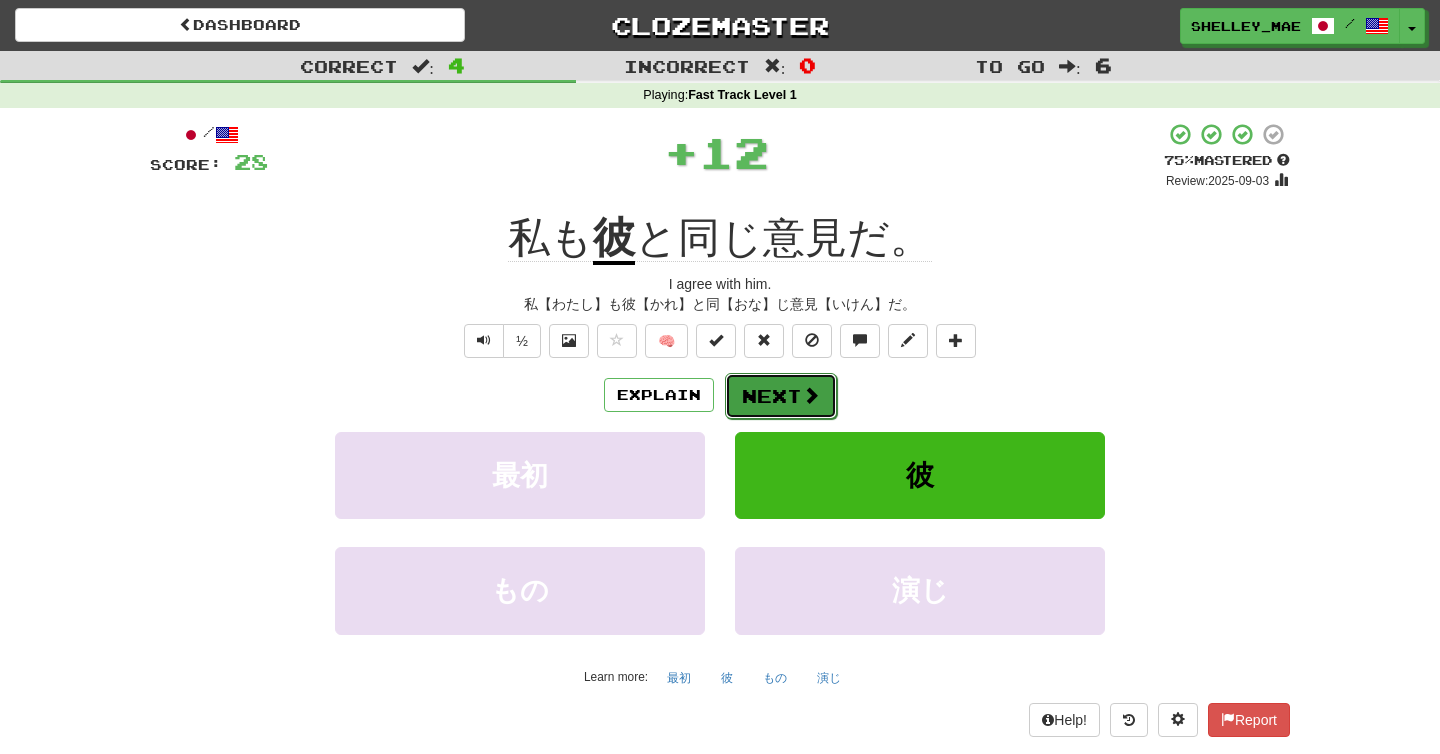 click at bounding box center [811, 395] 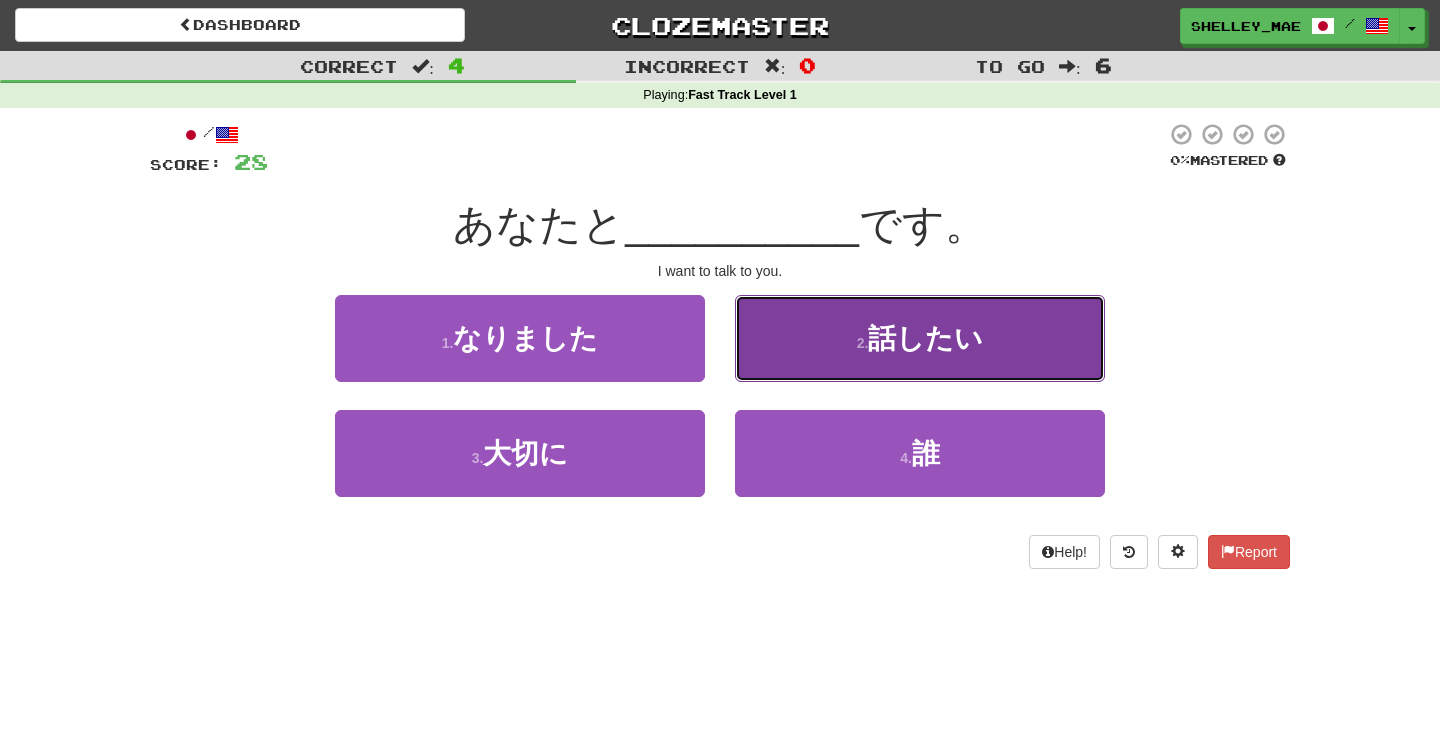 click on "2 .  話したい" at bounding box center (920, 338) 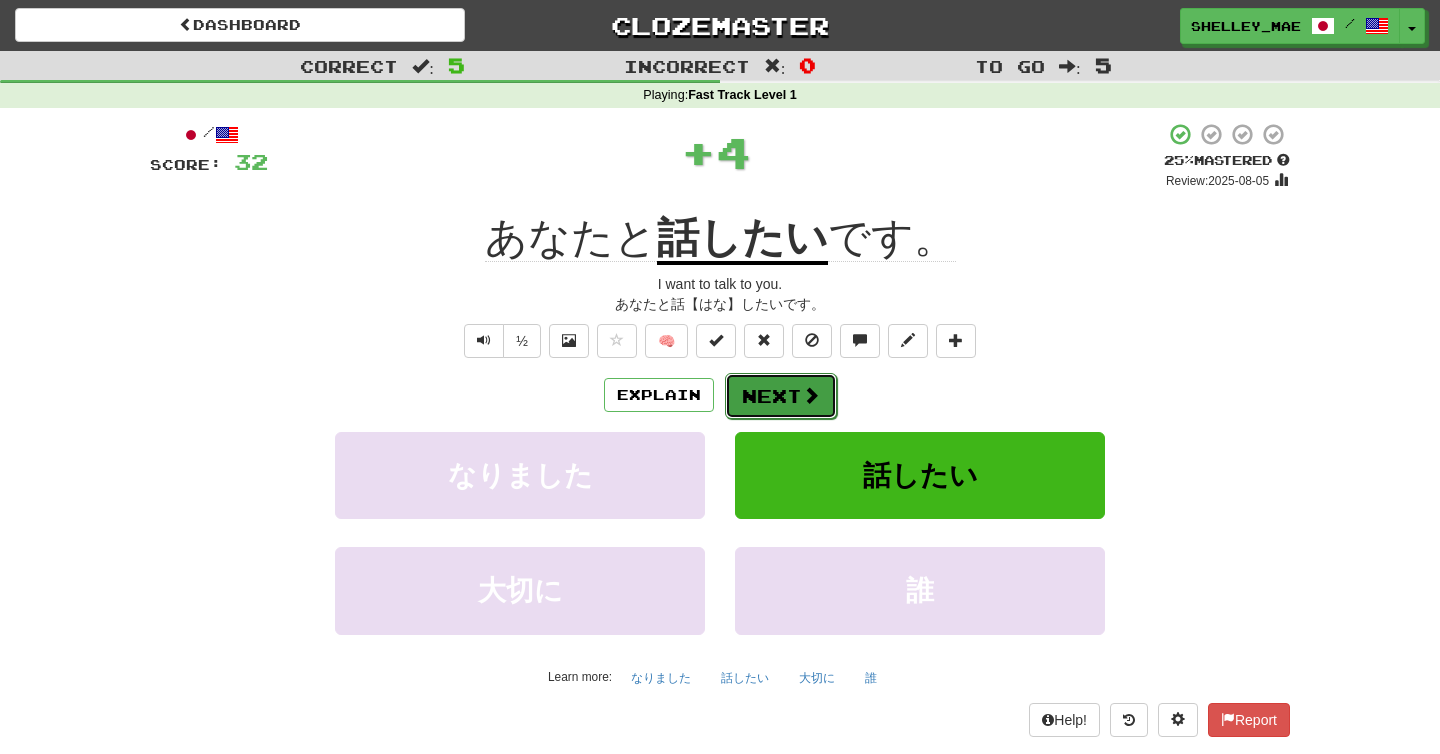 click on "Next" at bounding box center [781, 396] 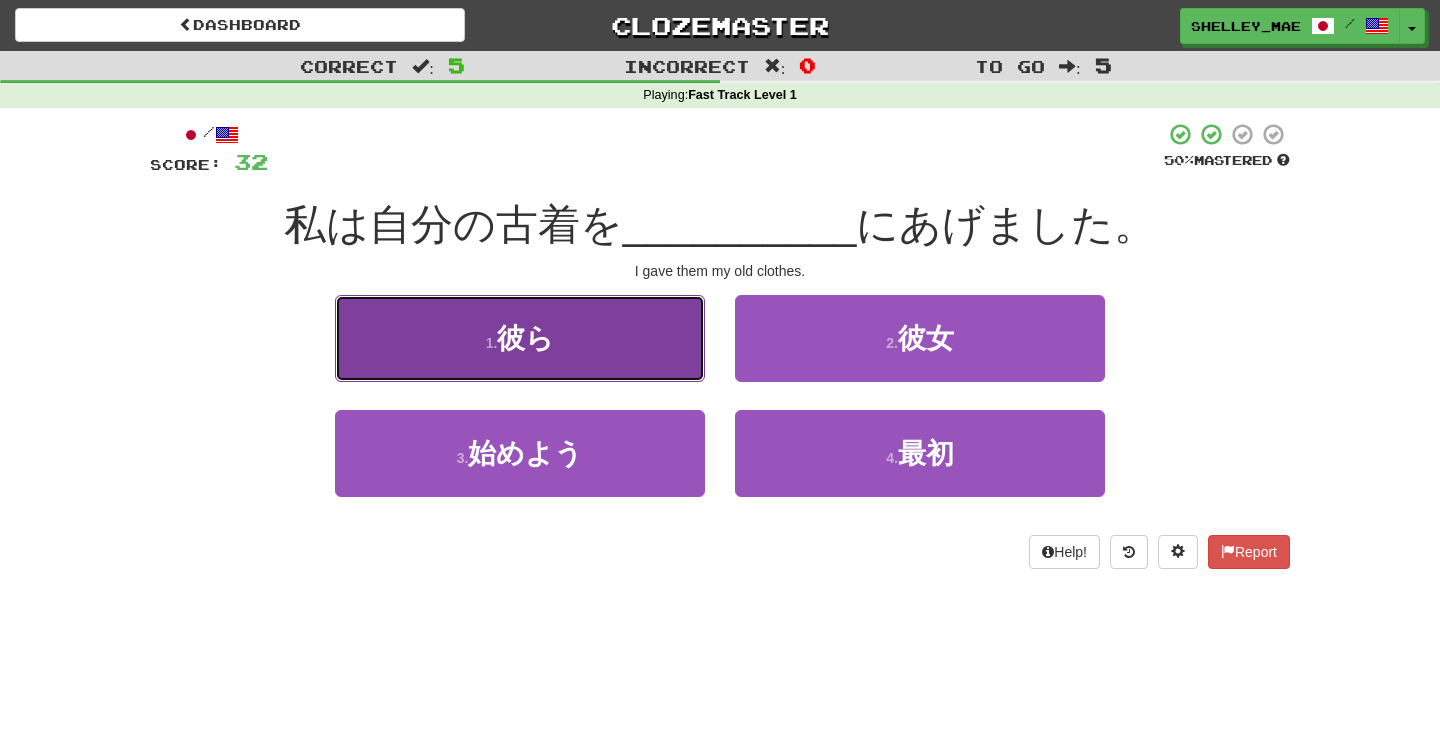 click on "1 .  彼ら" at bounding box center (520, 338) 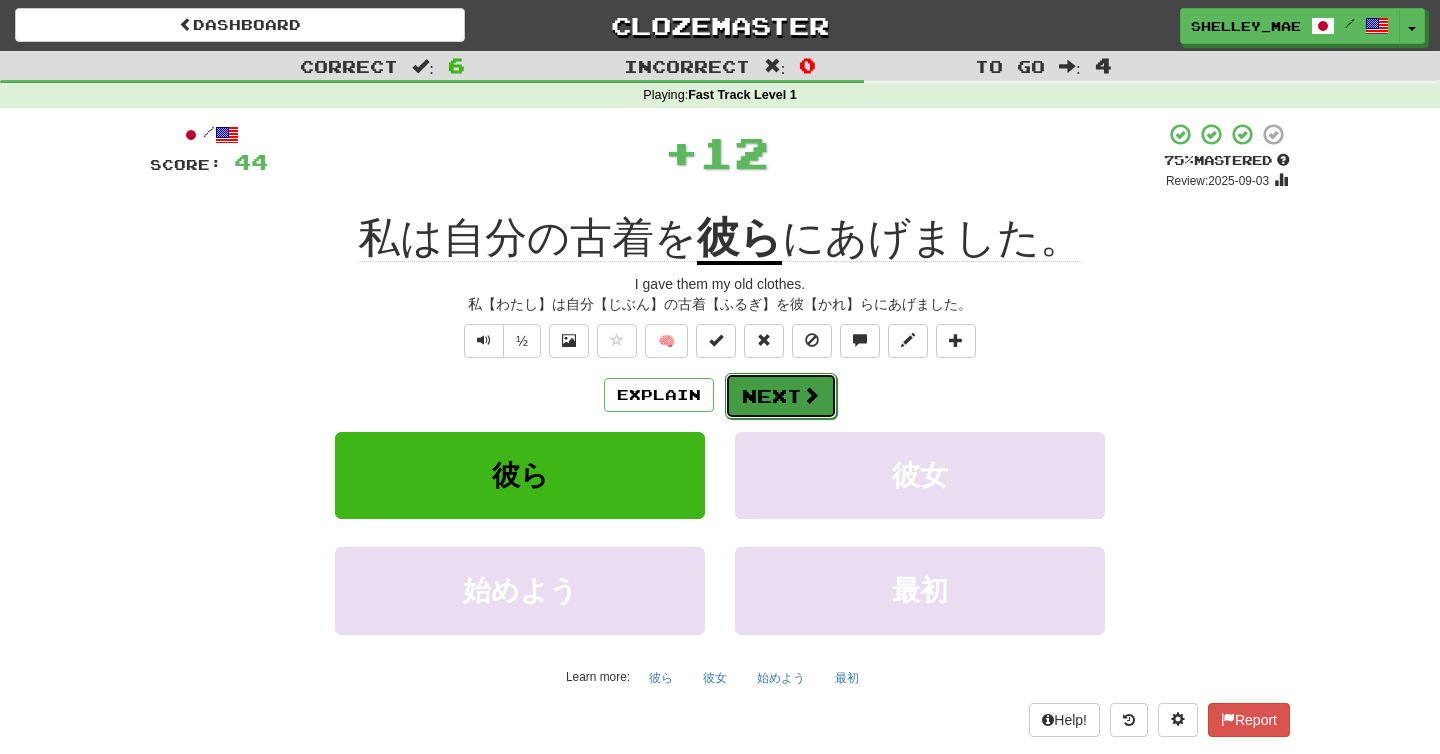 click at bounding box center [811, 395] 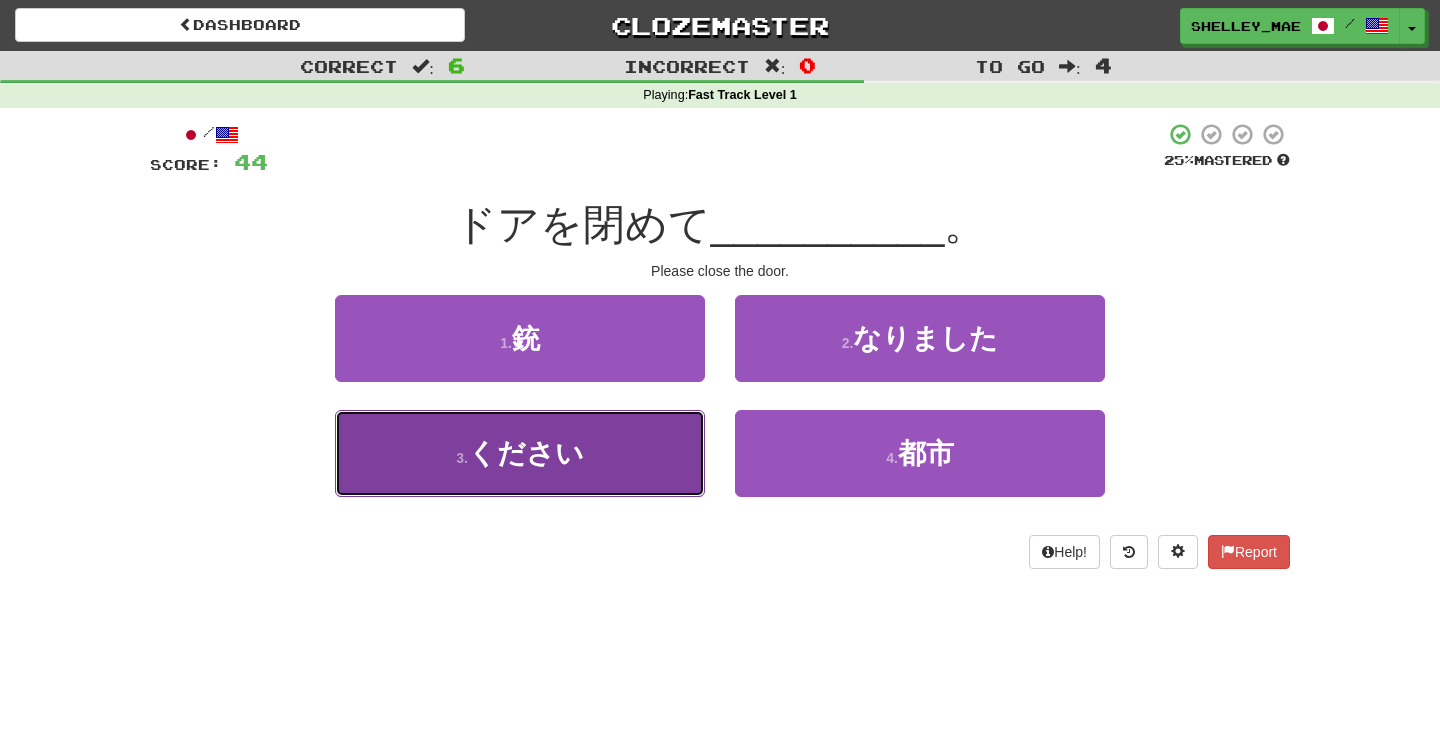 click on "3 .  ください" at bounding box center [520, 453] 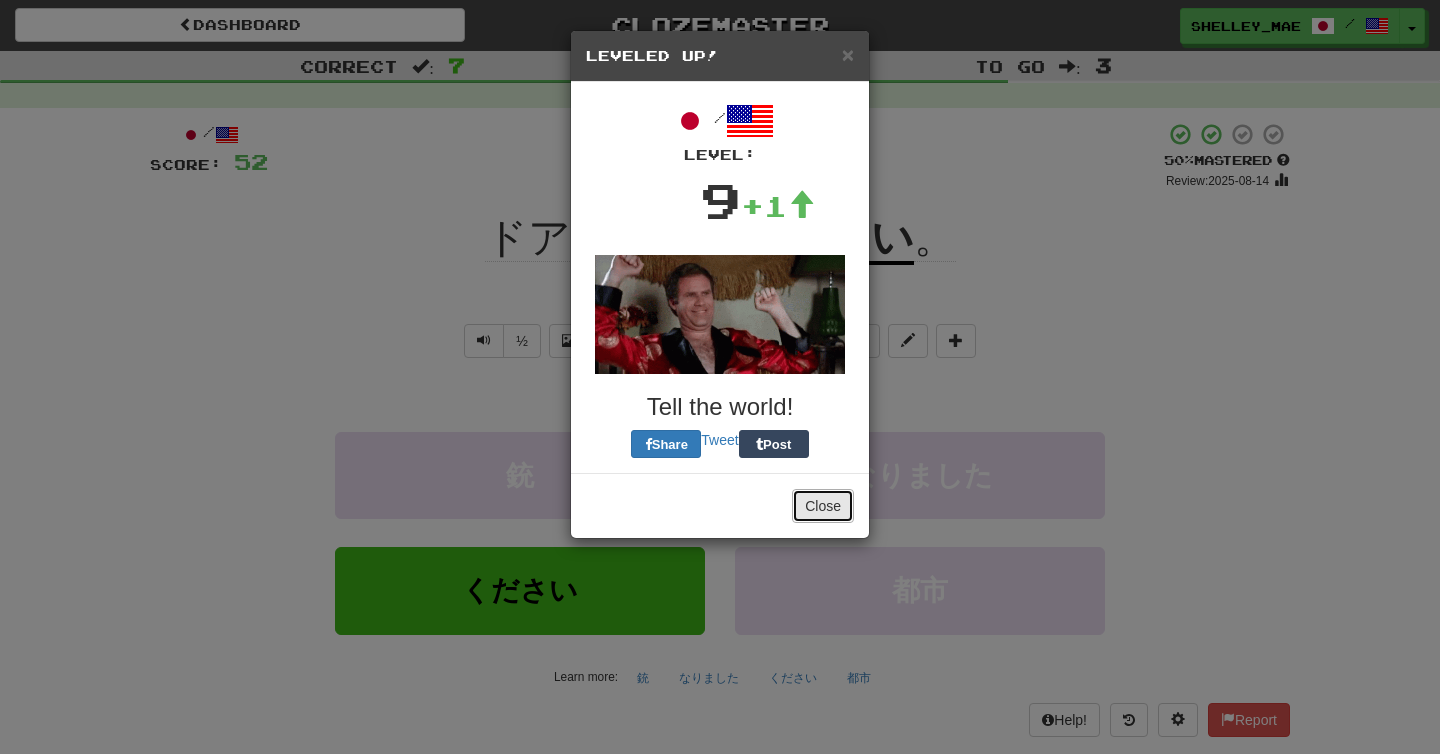 click on "Close" at bounding box center (823, 506) 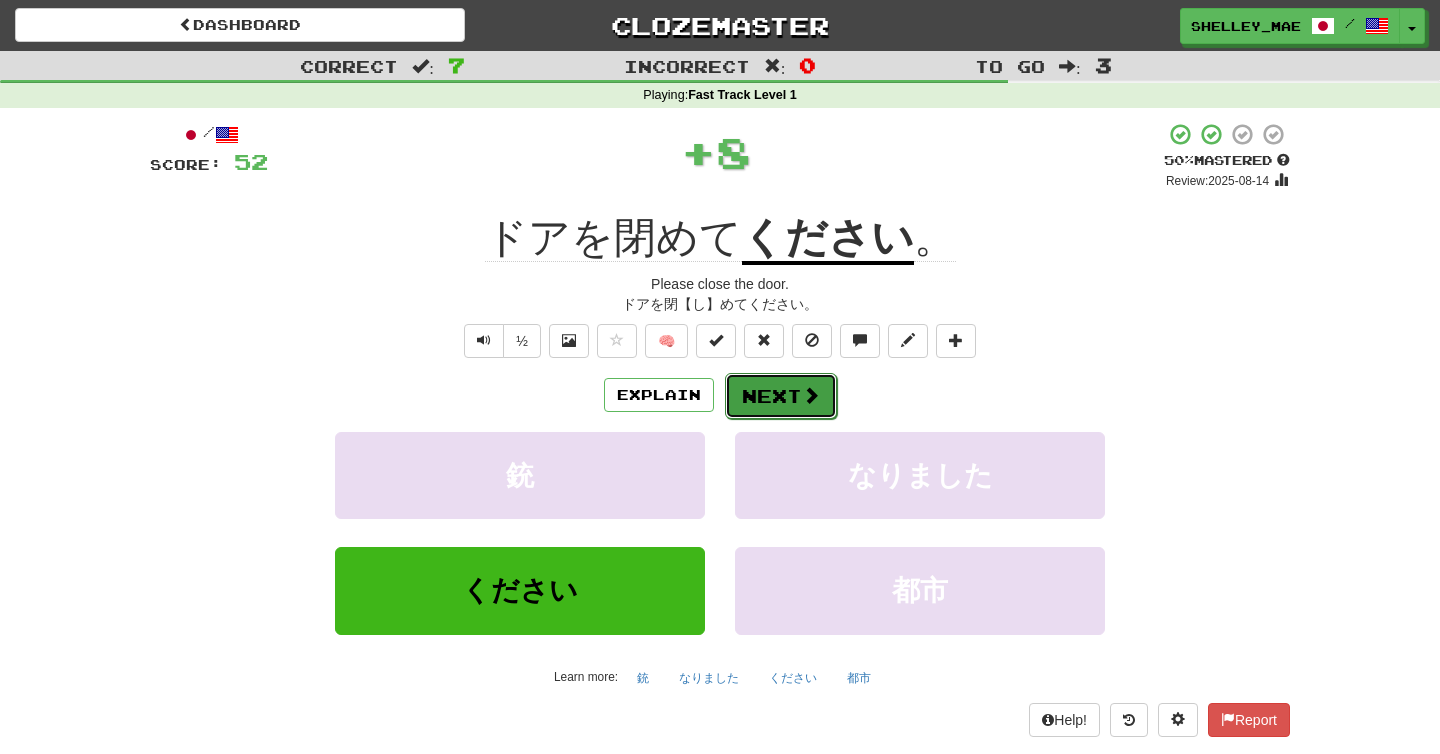 click at bounding box center (811, 395) 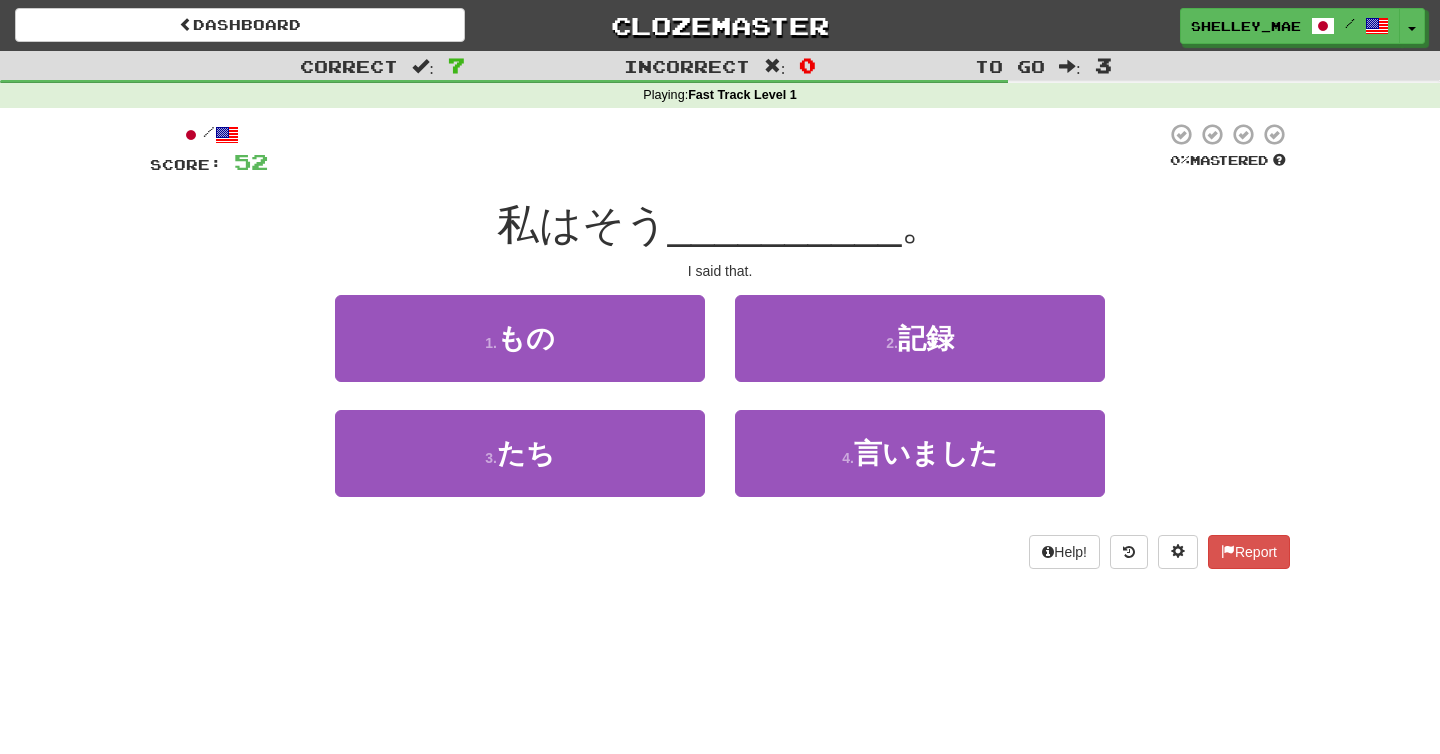 click on "Correct   :   7 Incorrect   :   0 To go   :   3 Playing :  Fast Track Level 1  /  Score:   52 0 %  Mastered 私はそう __________ 。 I said that. 1 .  もの 2 .  記録 3 .  たち 4 .  言いました  Help!  Report" at bounding box center [720, 324] 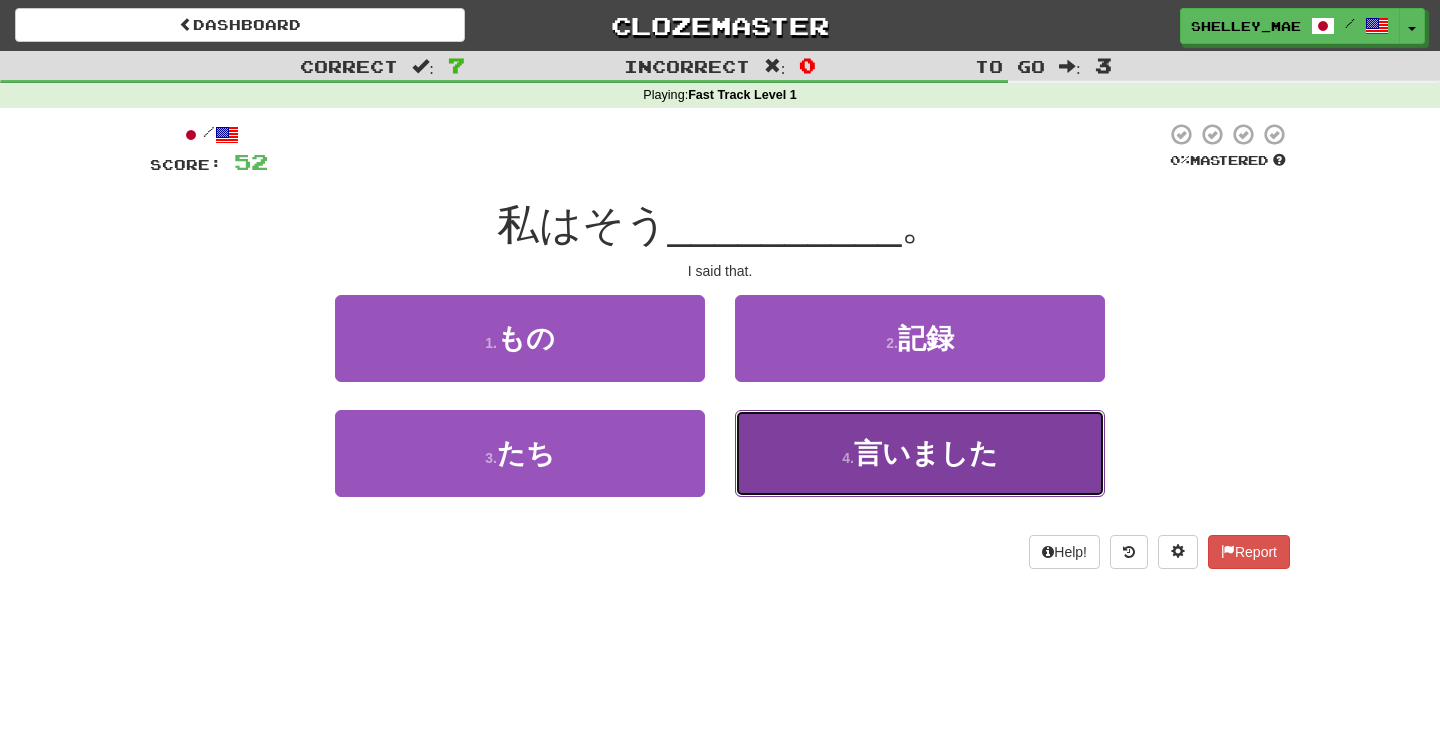 click on "4 .  言いました" at bounding box center [920, 453] 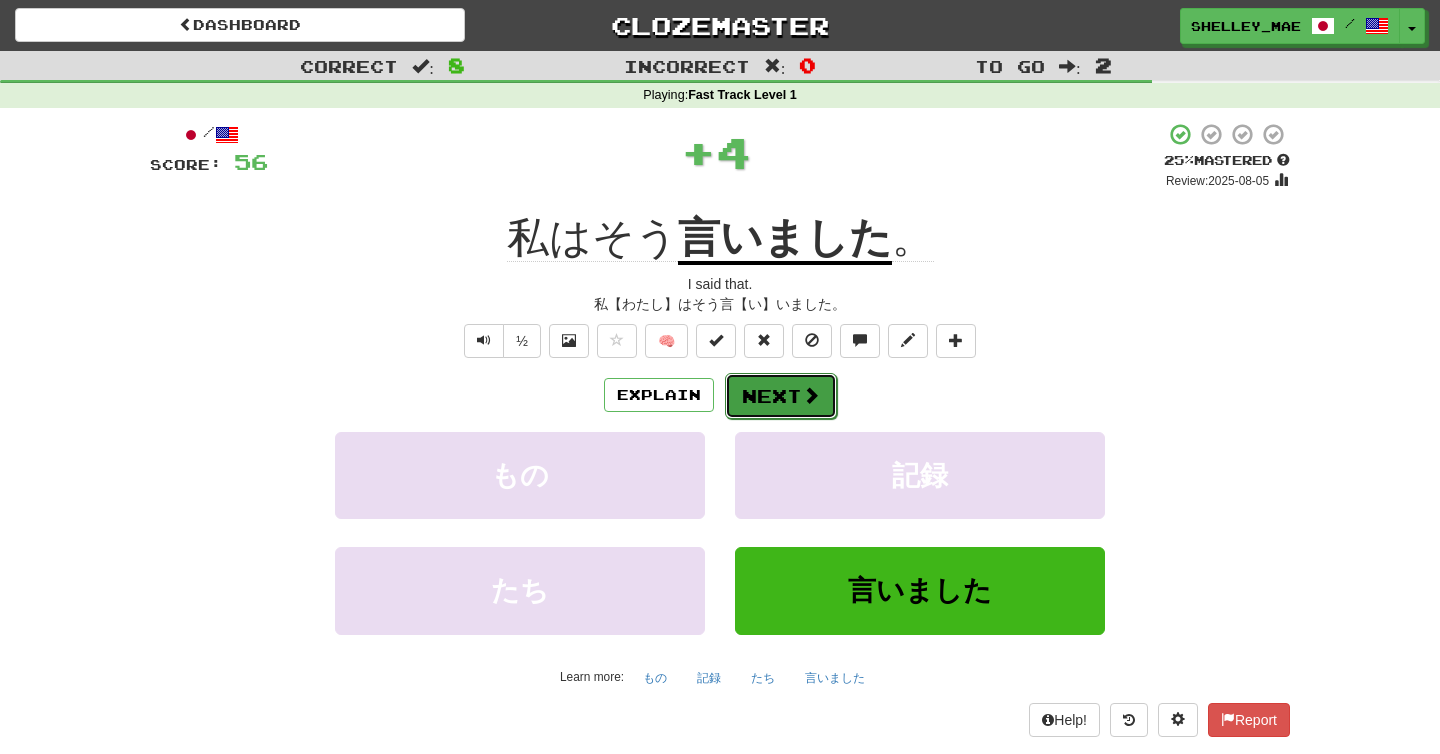 click at bounding box center (811, 395) 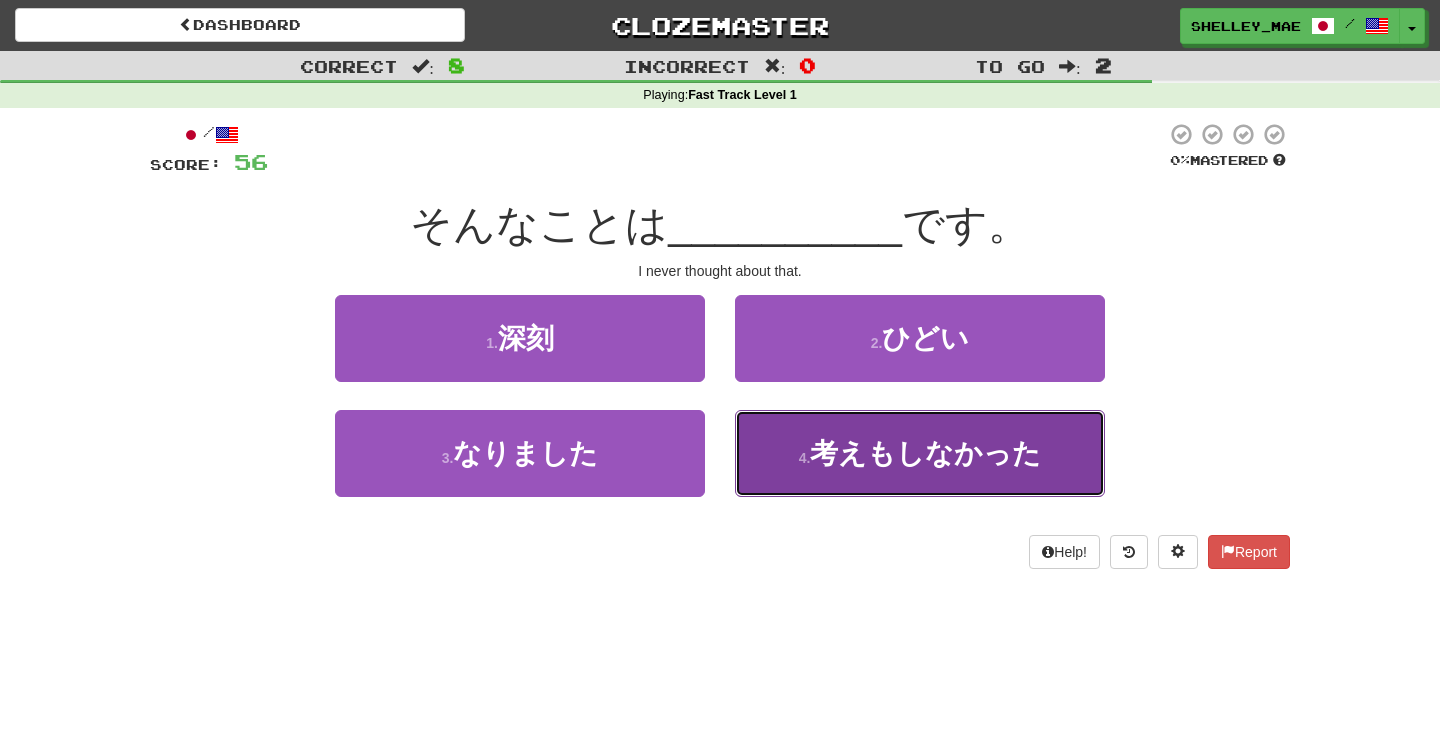 click on "考えもしなかった" at bounding box center [925, 453] 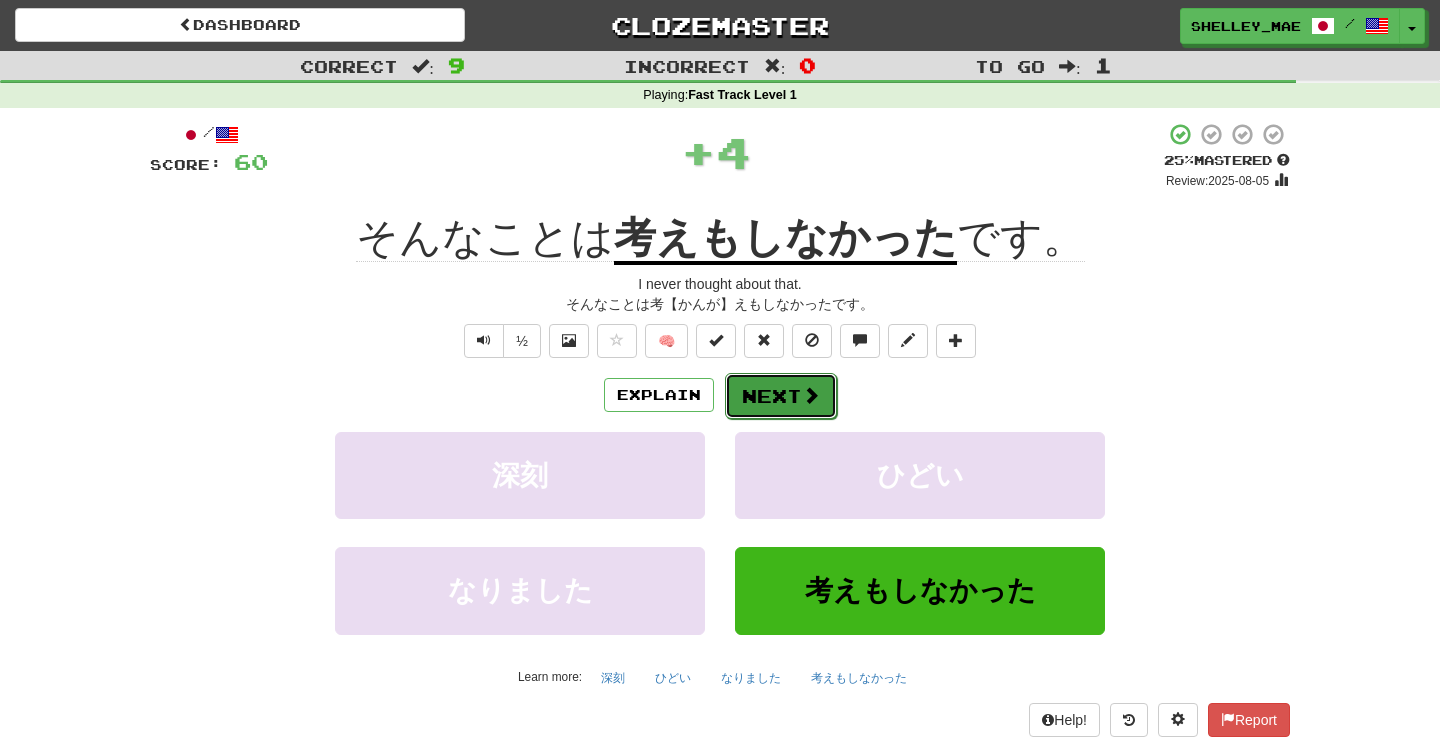 click at bounding box center [811, 395] 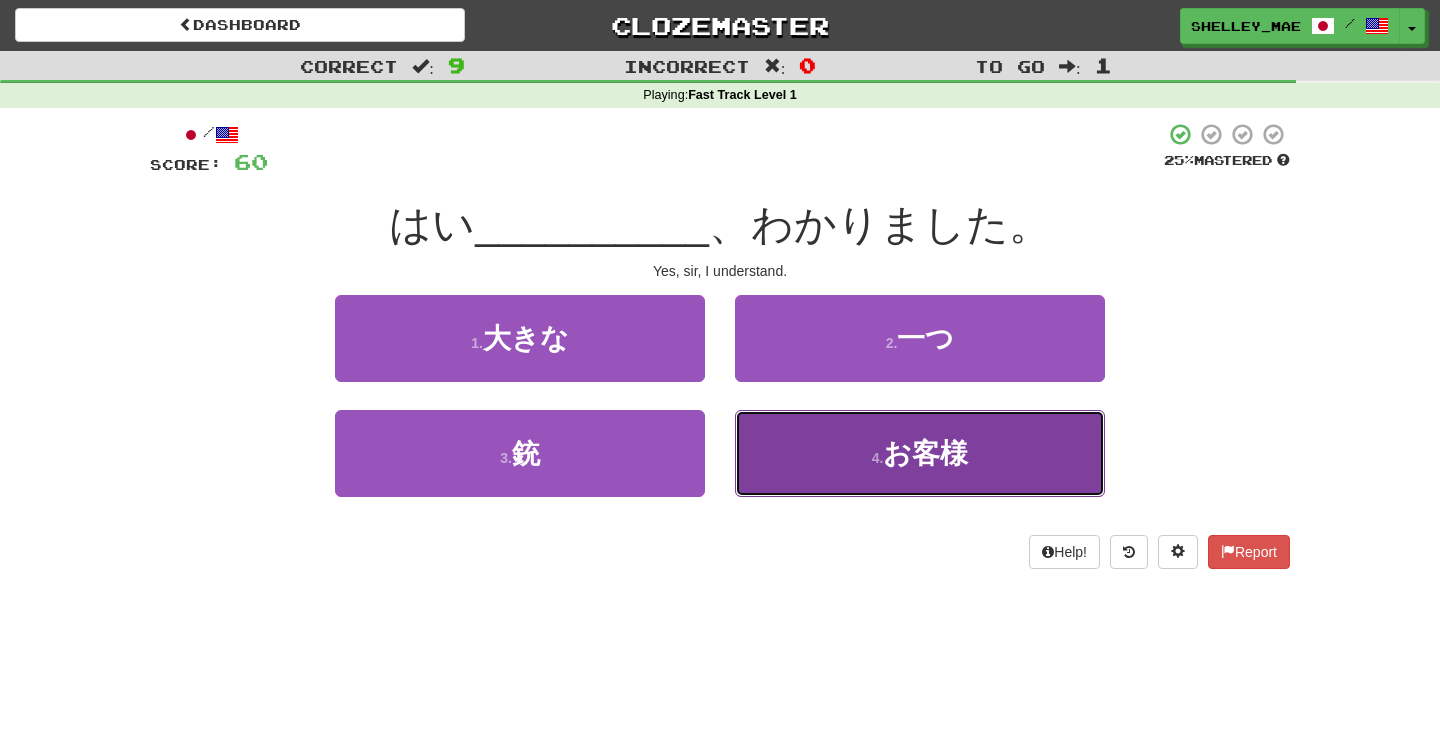 click on "お客様" at bounding box center [925, 453] 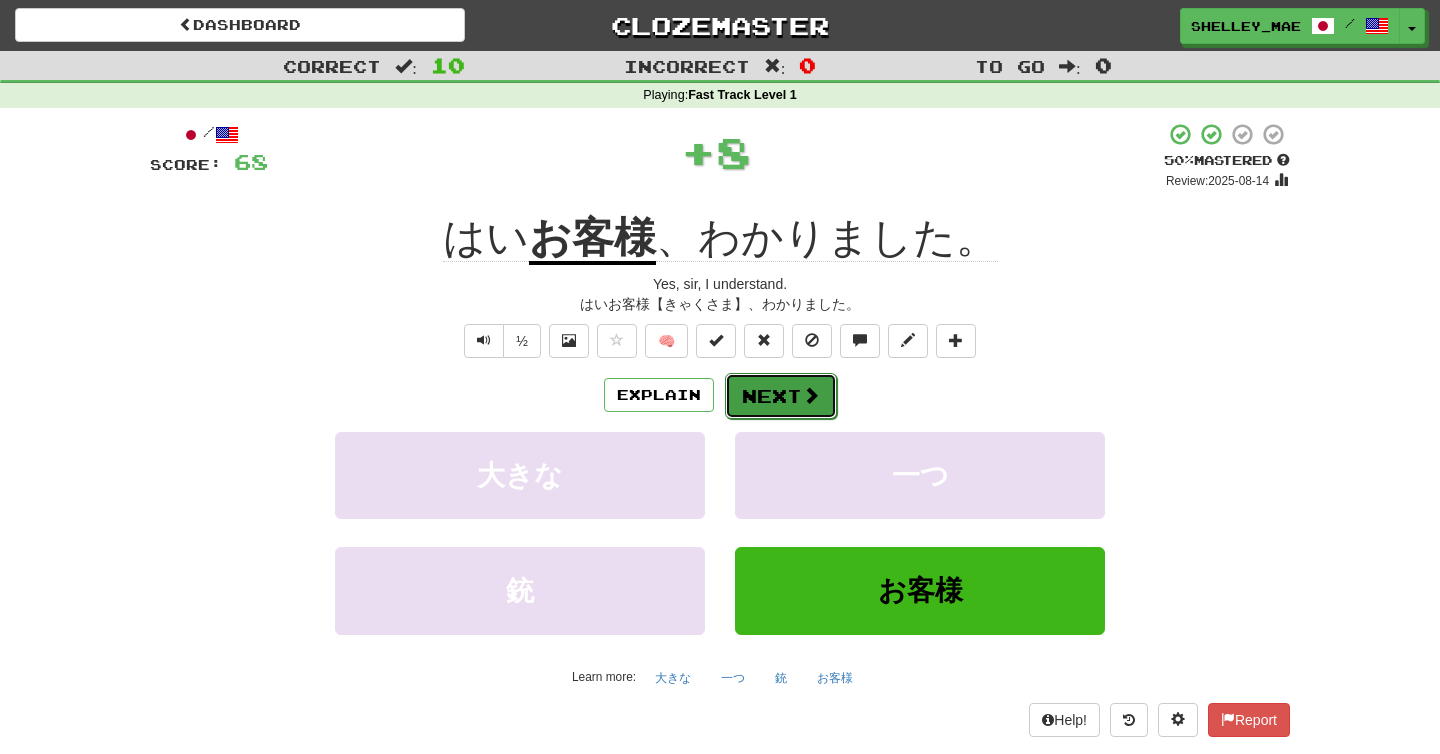 click on "Next" at bounding box center (781, 396) 